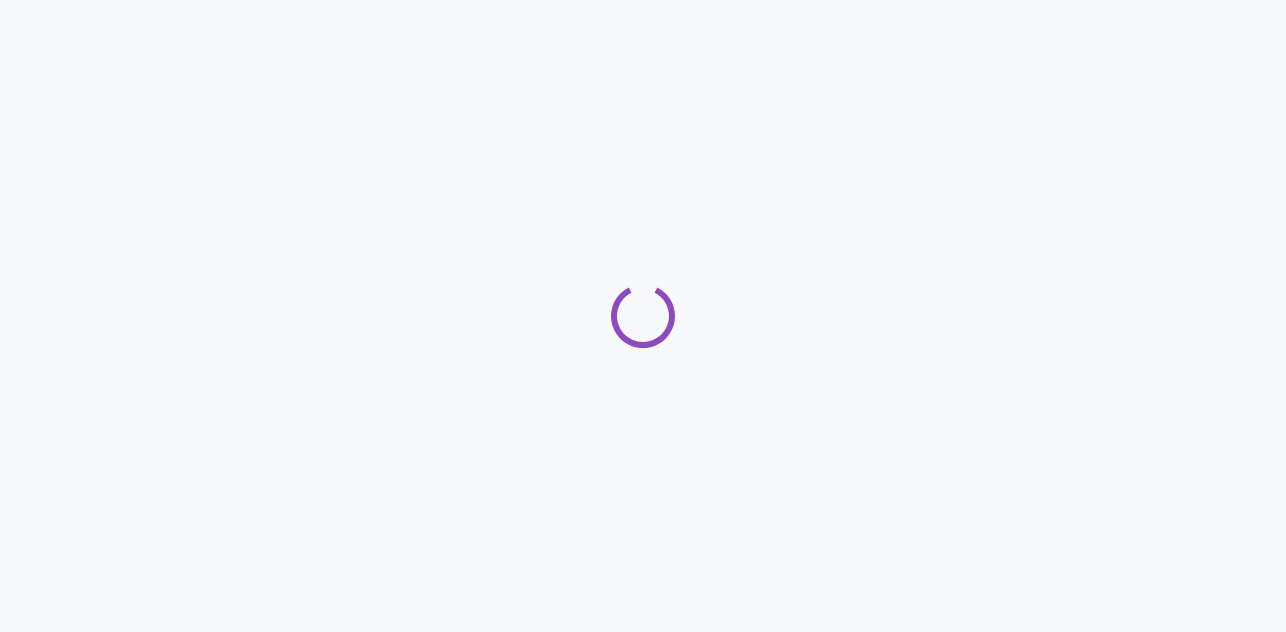scroll, scrollTop: 0, scrollLeft: 0, axis: both 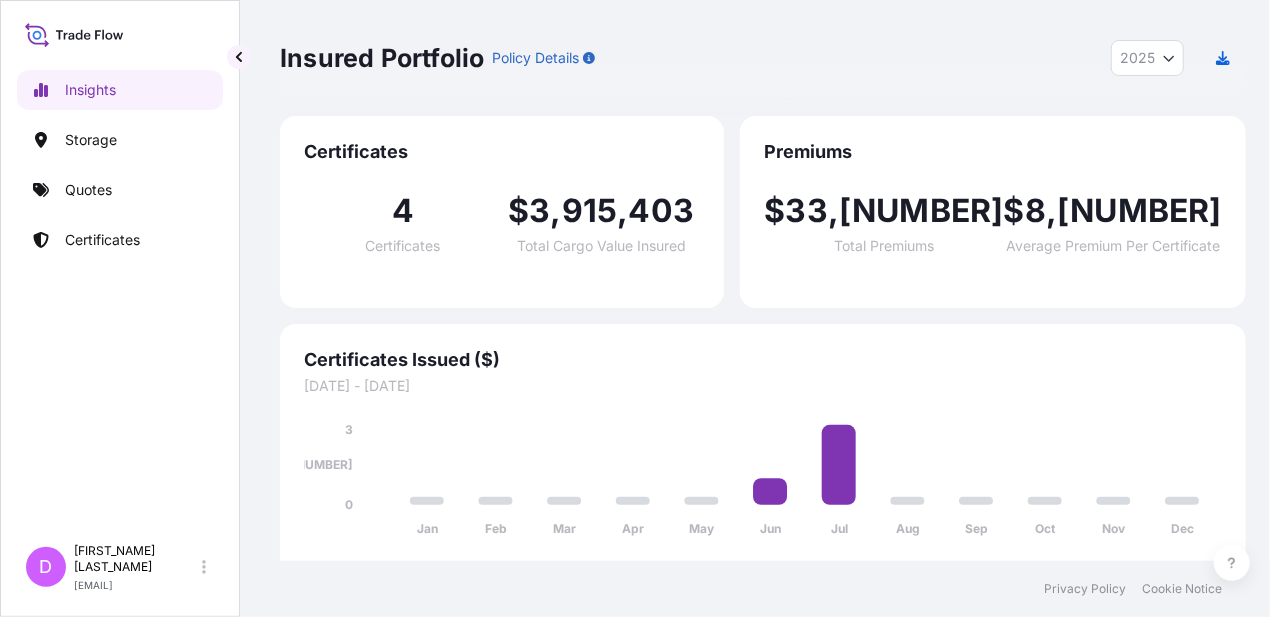 click 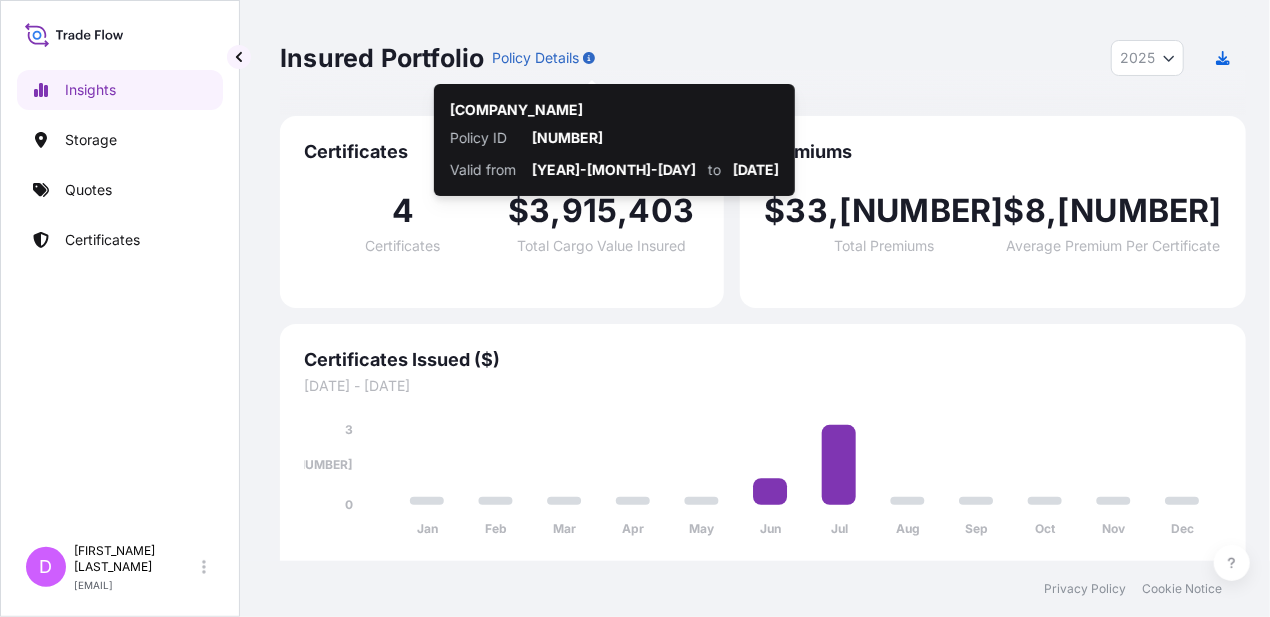 click on "25566M25" at bounding box center [655, 138] 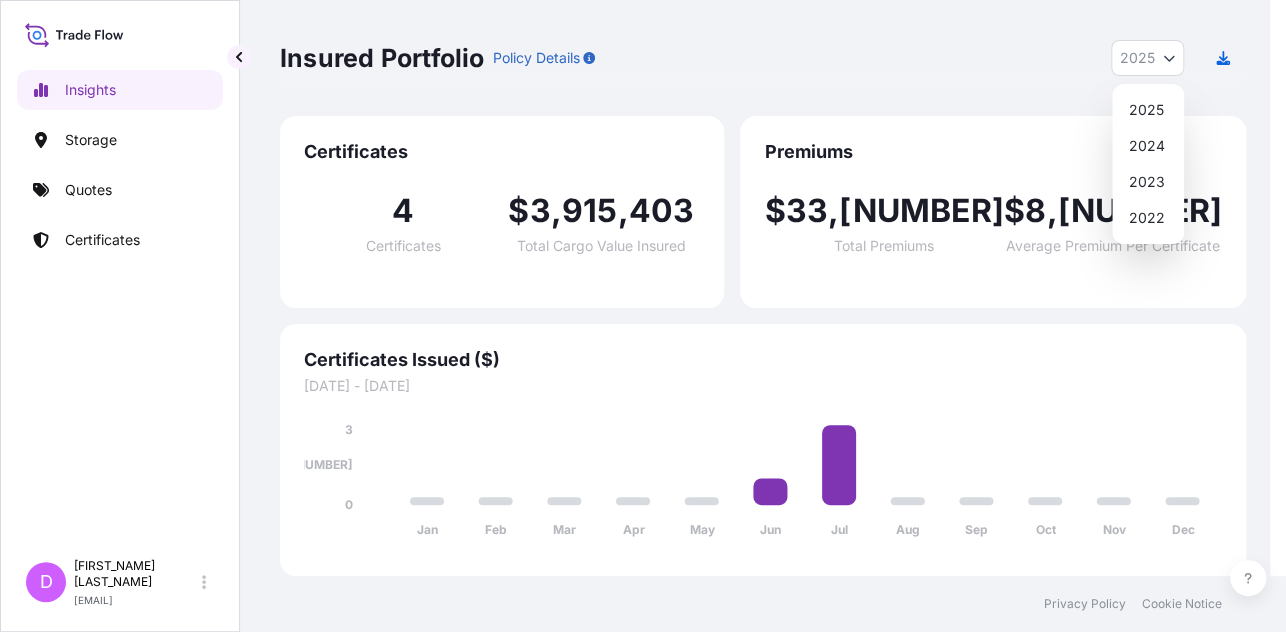 click on "2025" at bounding box center (1147, 58) 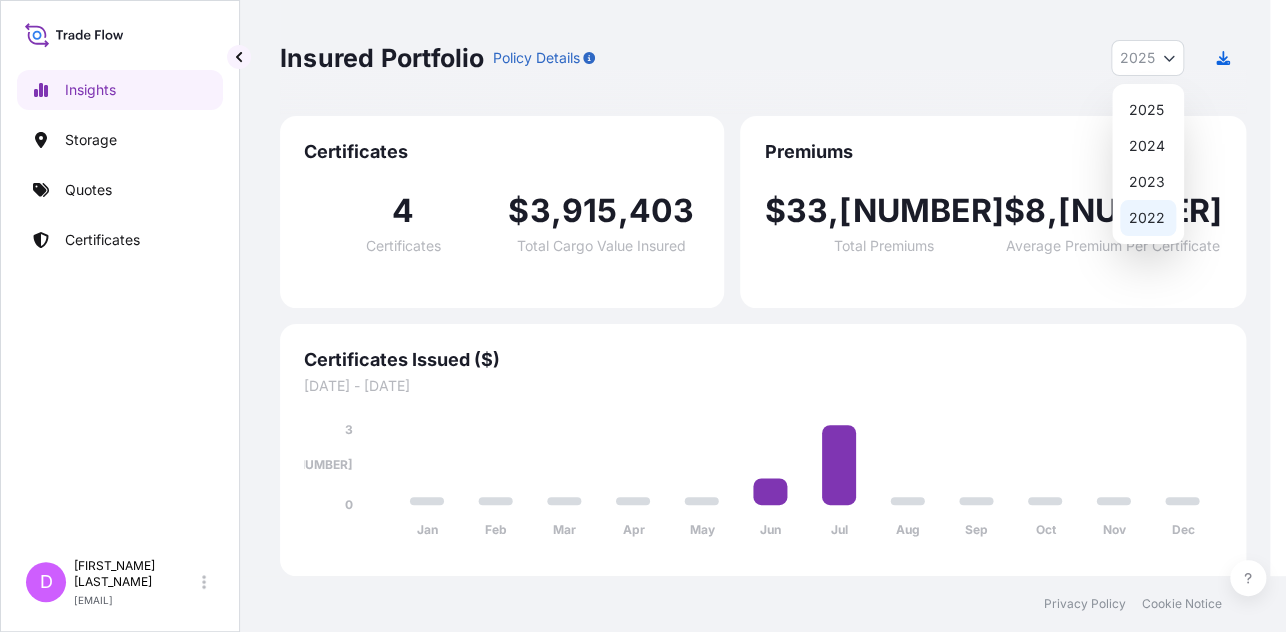 click on "2022" at bounding box center (1148, 218) 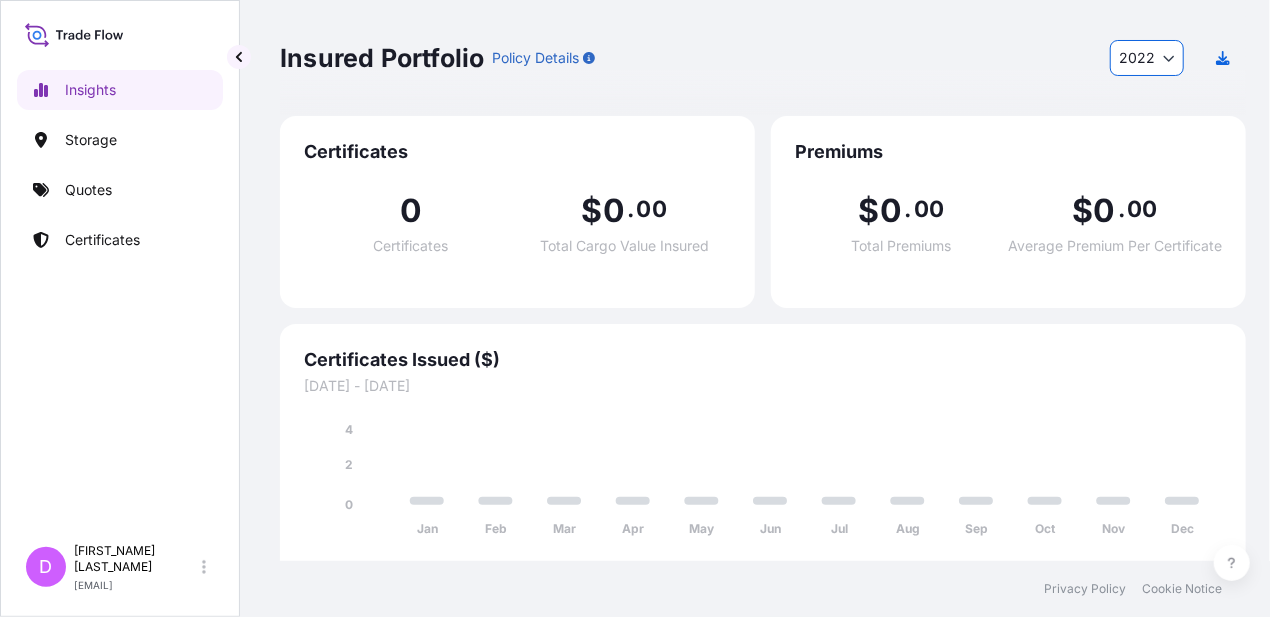 click on "2022" at bounding box center [1147, 58] 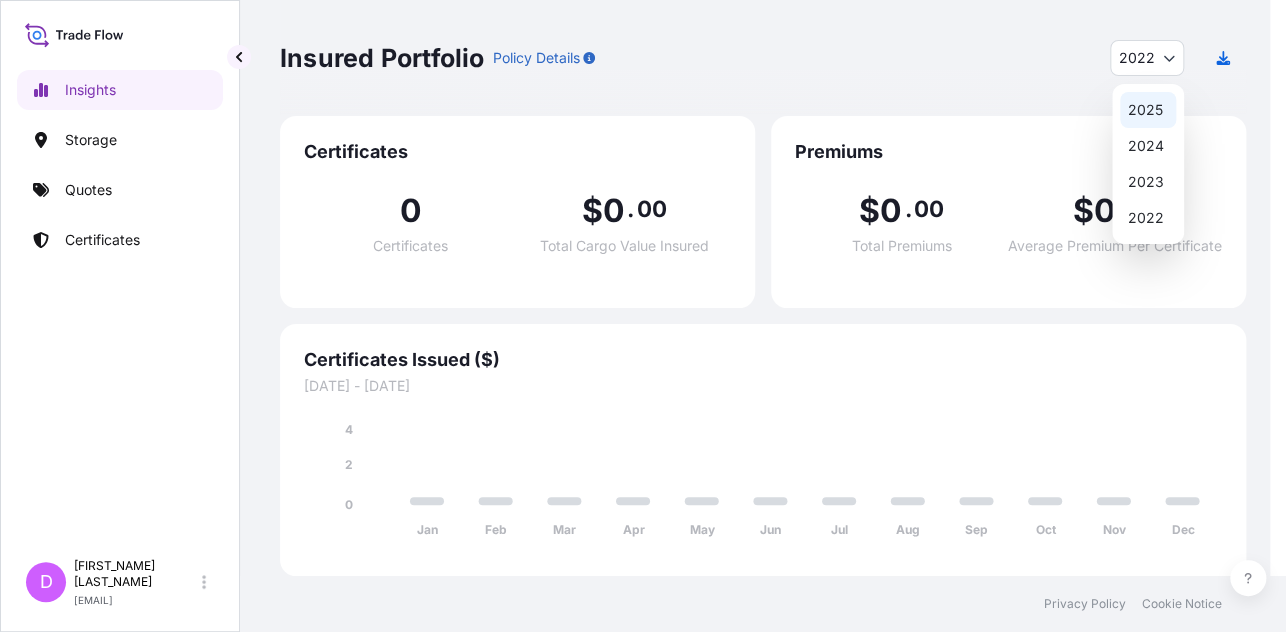 click on "2025" at bounding box center [1148, 110] 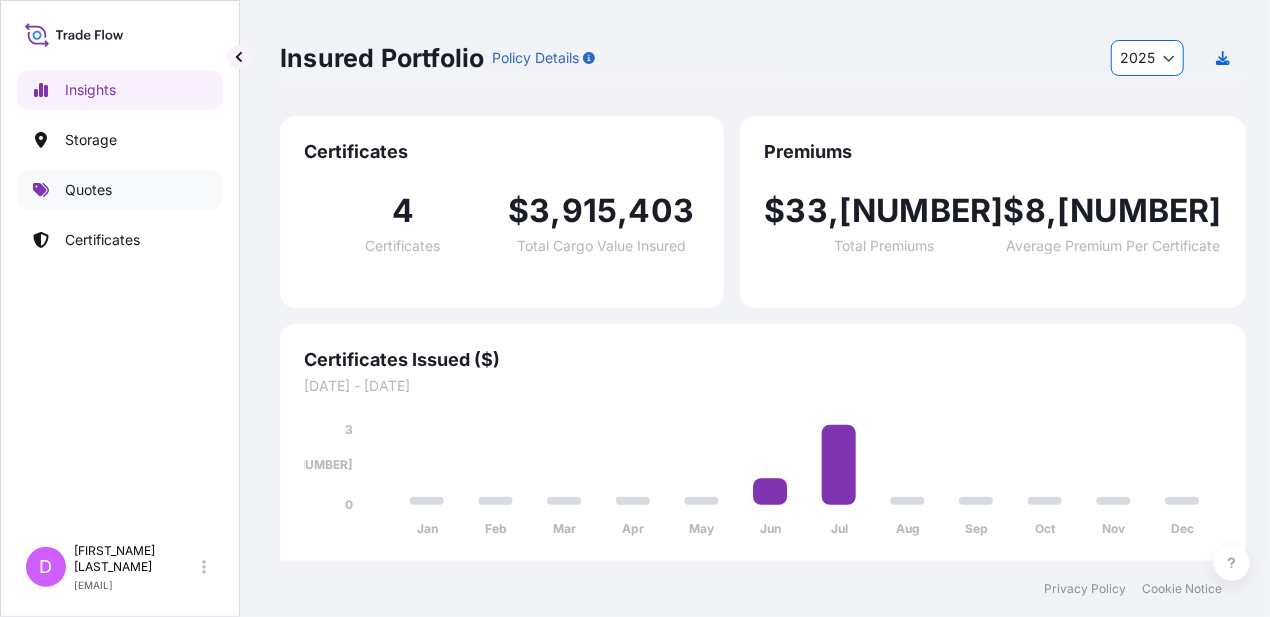 click on "4 Certificates $ 3 , 915 , 403 Total Cargo Value Insured" at bounding box center (502, 224) 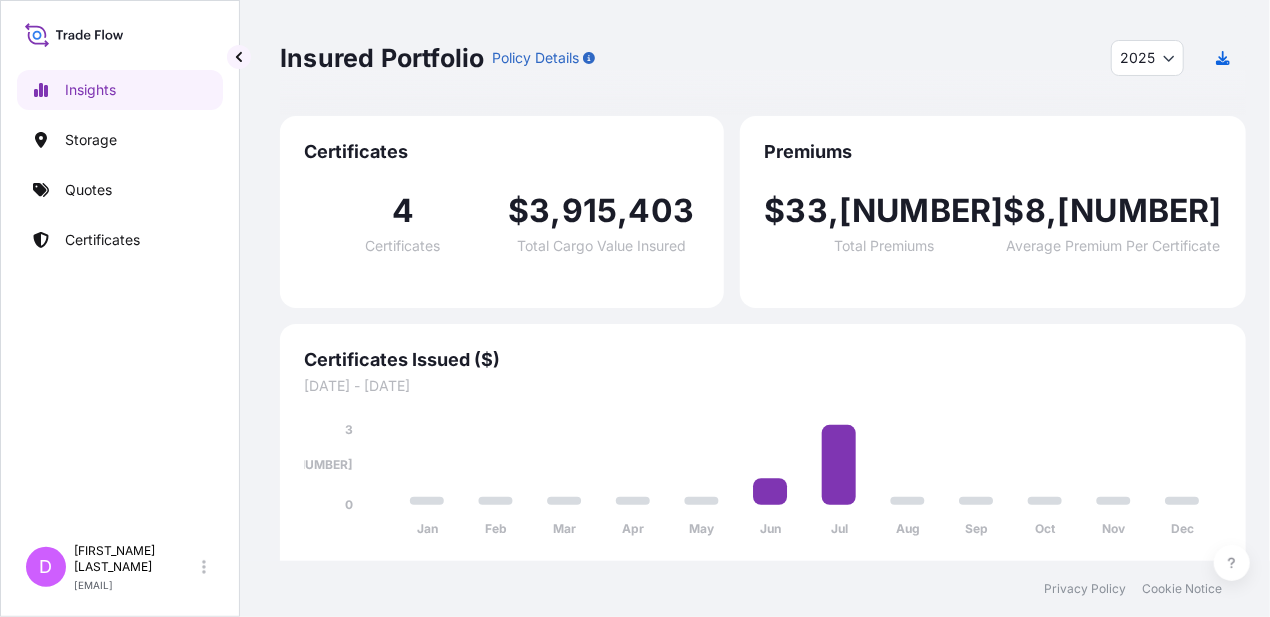 click on "4 Certificates $ 3 , 915 , 403 Total Cargo Value Insured" at bounding box center [502, 224] 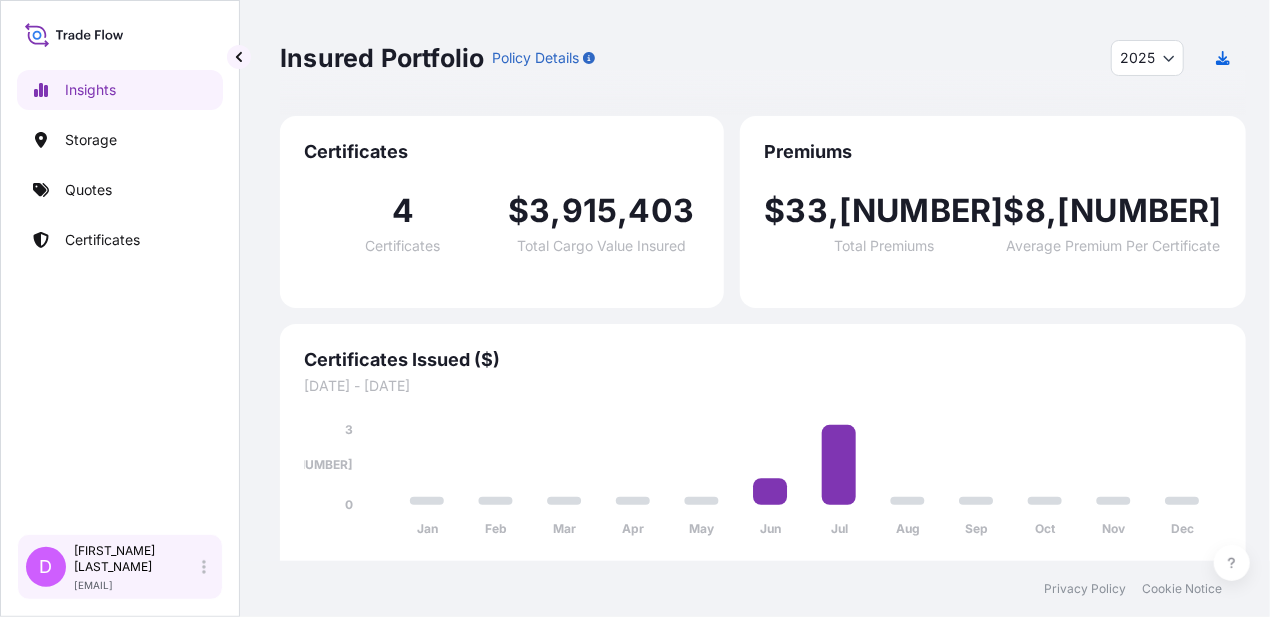 click on "D Deniz   Serter deniz.serter@wtwco.com" at bounding box center [120, 567] 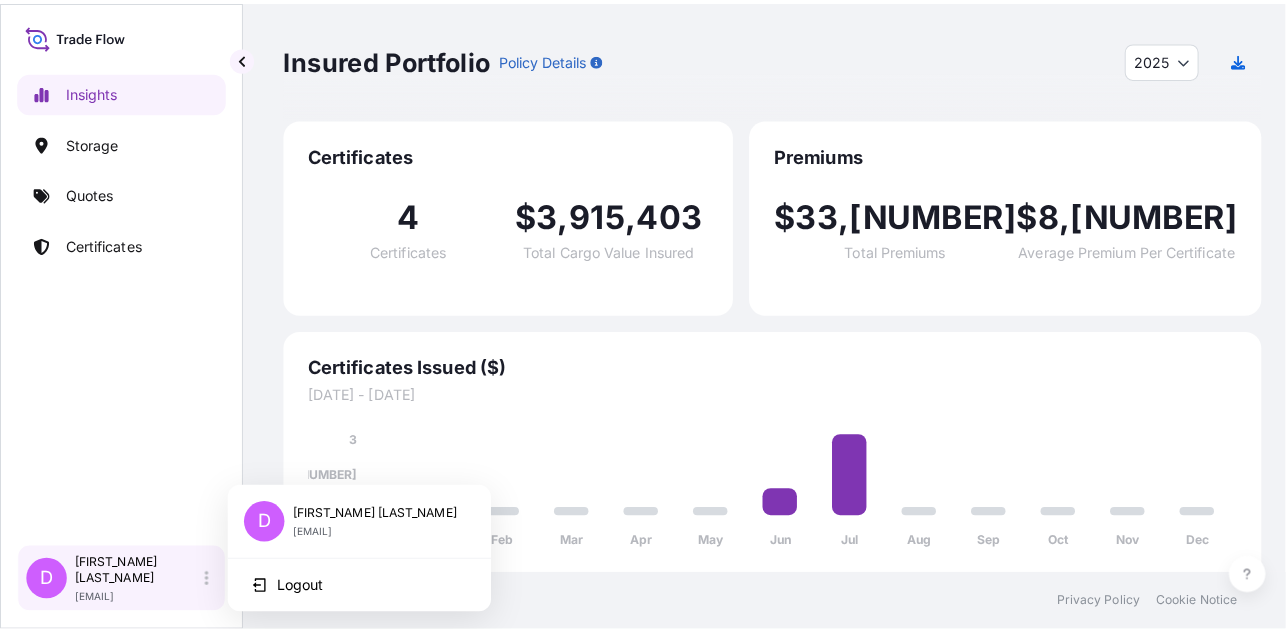 scroll, scrollTop: 0, scrollLeft: 0, axis: both 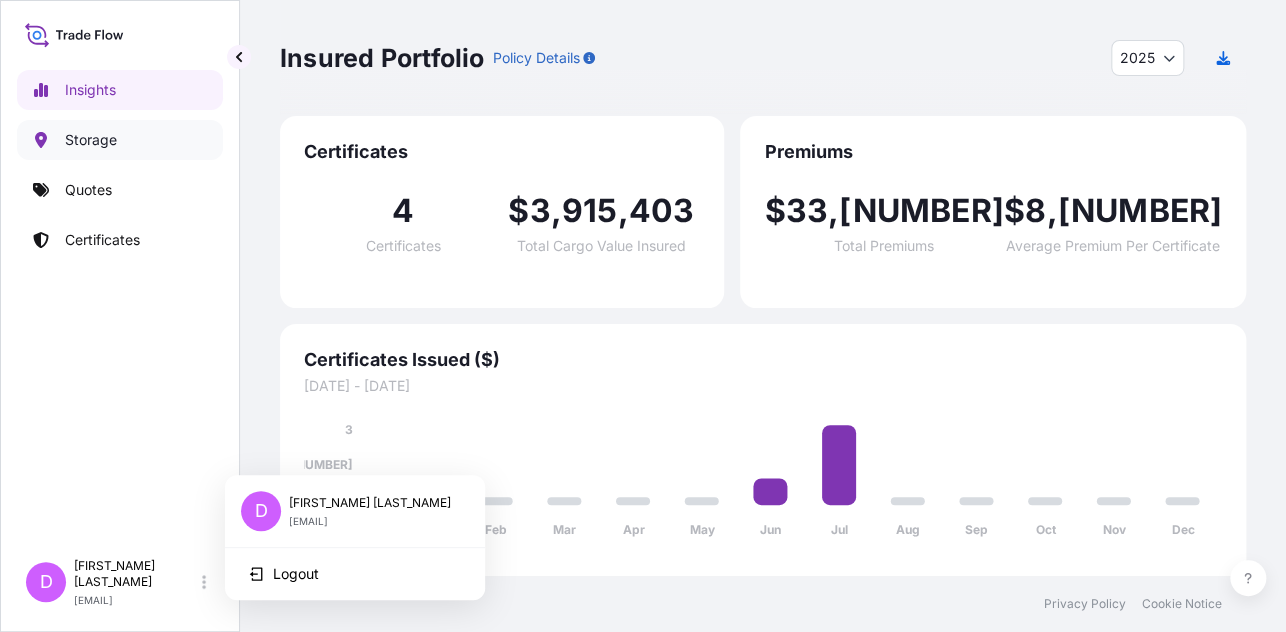 click on "Storage" at bounding box center [91, 140] 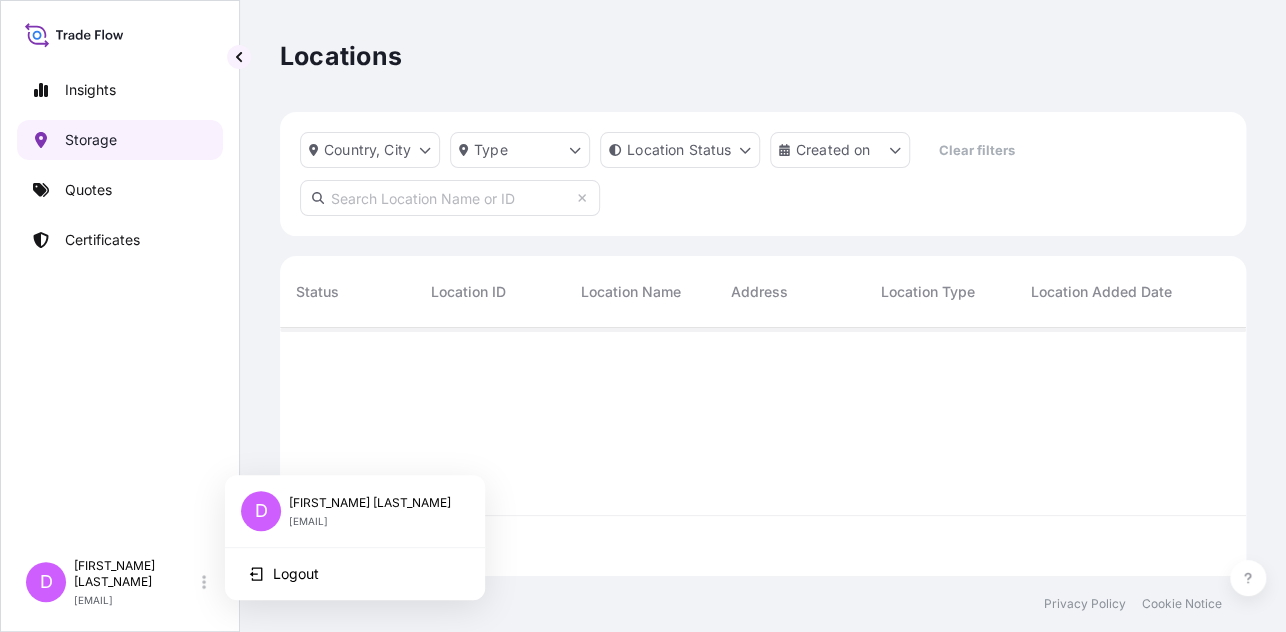 scroll, scrollTop: 16, scrollLeft: 16, axis: both 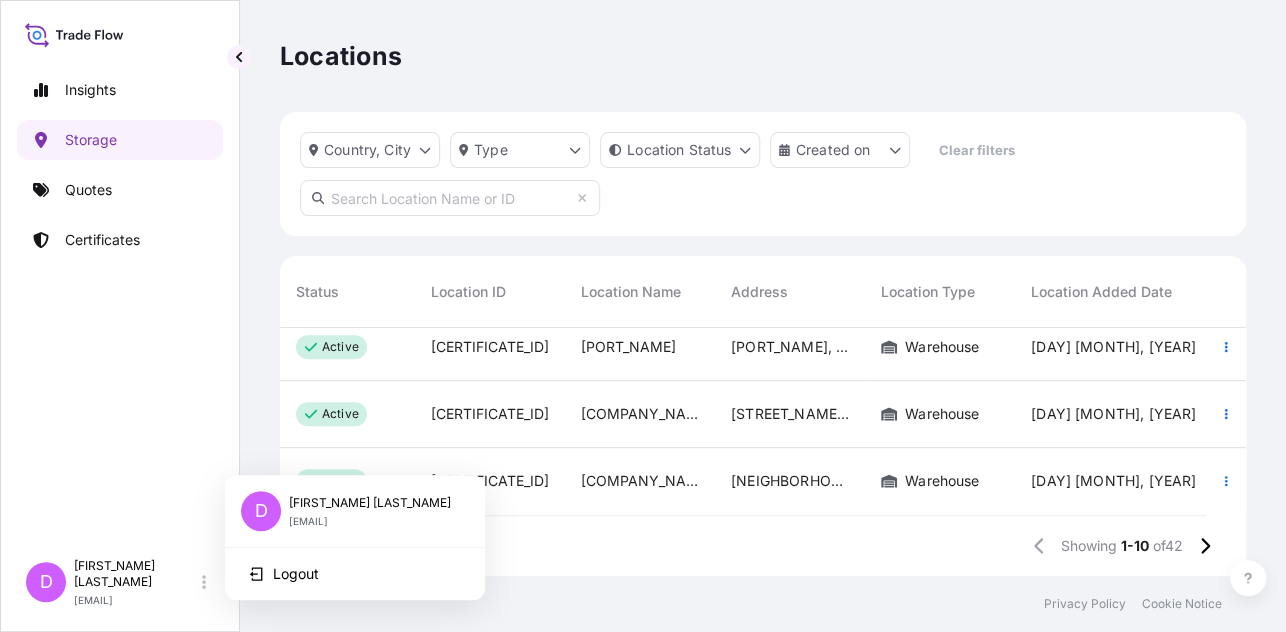 click on "Locations Country, City Type Location Status Created on Clear filters Status Location ID Location Name Address Location Type Location Added Date active BRZS873 VTT Vasiliko Ltd 75 Mari Larnaca 7736 Cyprus Warehouse 31 Mar, 2025 active BRZS872 HORIZON TANGIERS TERMINALS Zone franche K’sar Al Majaz Tanger Med – Postal code: 90 000 - Tanger Morocco Warehouse 31 Mar, 2025 active BRZS871 OLA Energy Maroc R.R 301 Douar Oulad Ghadbane, Jorf Lasfar, PK12+800.C.R Mly Abdellah Province El Jadida Maroc Morocco Warehouse 31 Mar, 2025 active BRZS870 International Srl Via Classicana, 48122 Area Industriale RA Italy Warehouse 31 Mar, 2025 active BRZS869 ALISAN GAZIANTEP Alışan Gaziantep Serbest Depo, 4.Org.San.Bölg.83418 nolu cad.no :12, Şehitkamil/Gaziantep/Türkiye Warehouse 31 Mar, 2025 active BRZS868 KM-LIQUIDS TERMINALS LLC TK 100-16) 906 Clinton Drive, Galena Park, TX, USA, 77547 Warehouse 31 Mar, 2025 active BRZS867 Steinweg İzmir Çanakkale Asfaltı Buruncuk Mevkii Çavuş Mahallesi No:34 Türkiye Warehouse" at bounding box center (763, 288) 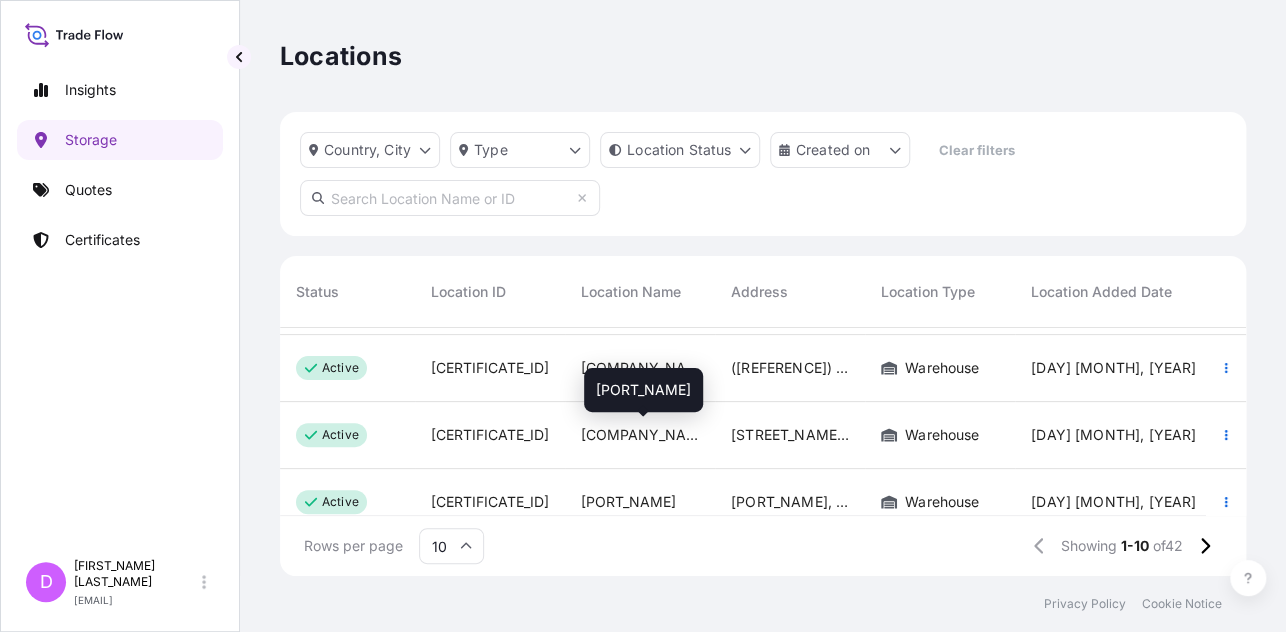 scroll, scrollTop: 298, scrollLeft: 0, axis: vertical 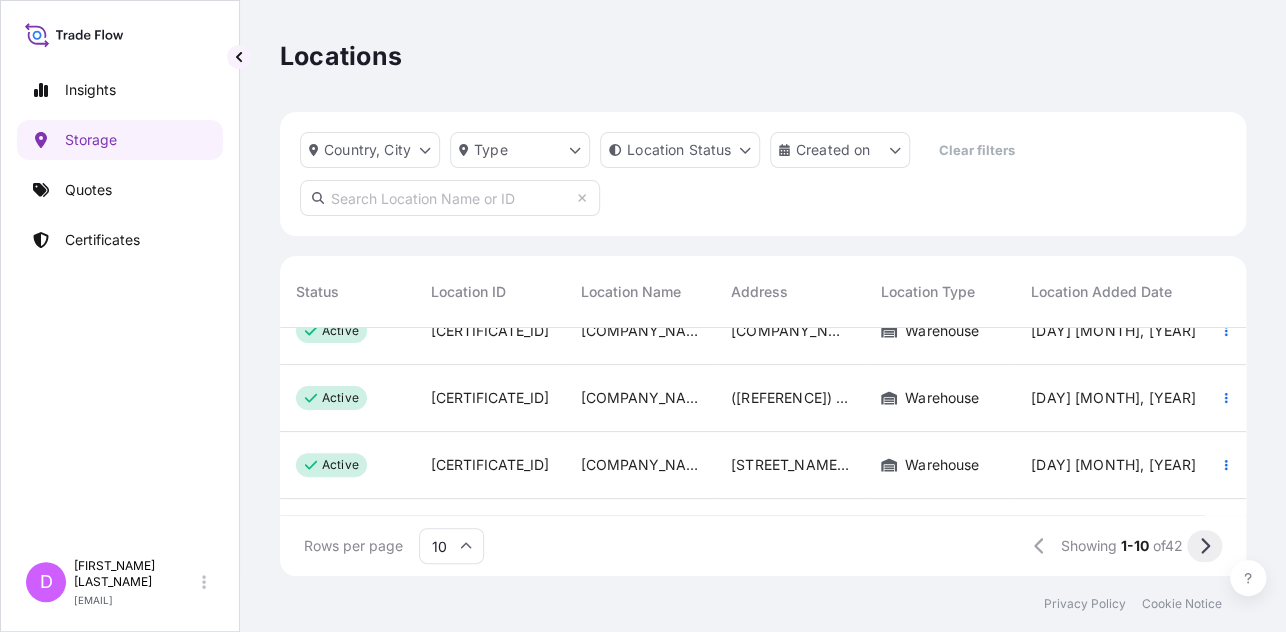click 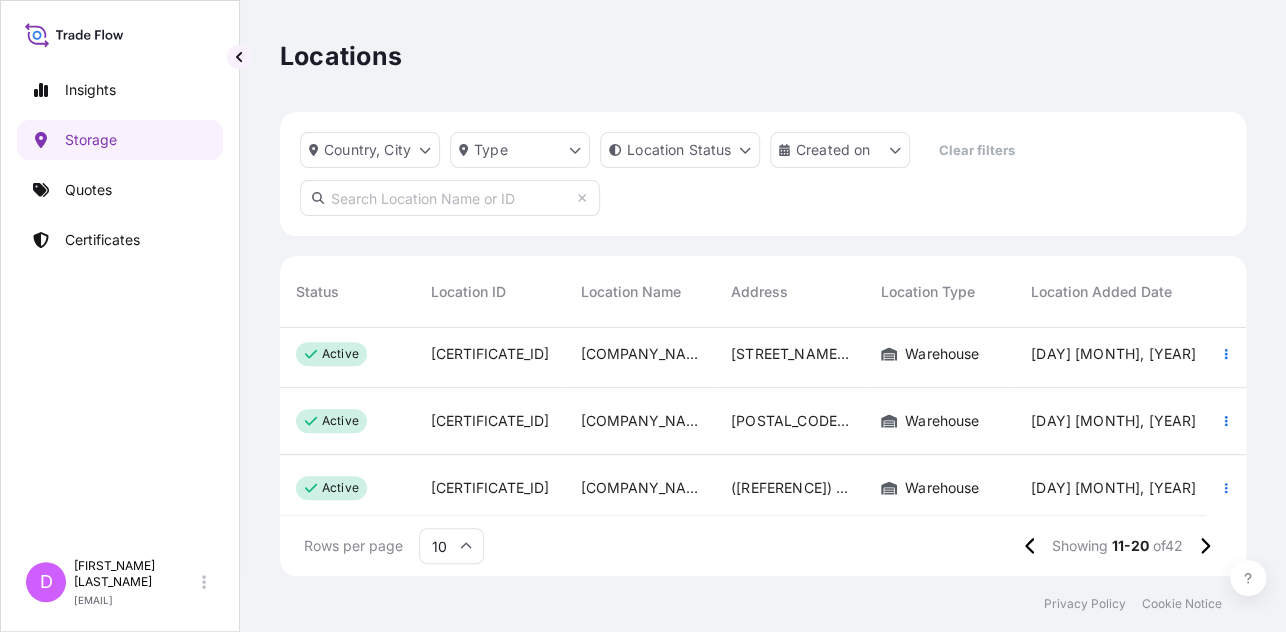 scroll, scrollTop: 498, scrollLeft: 0, axis: vertical 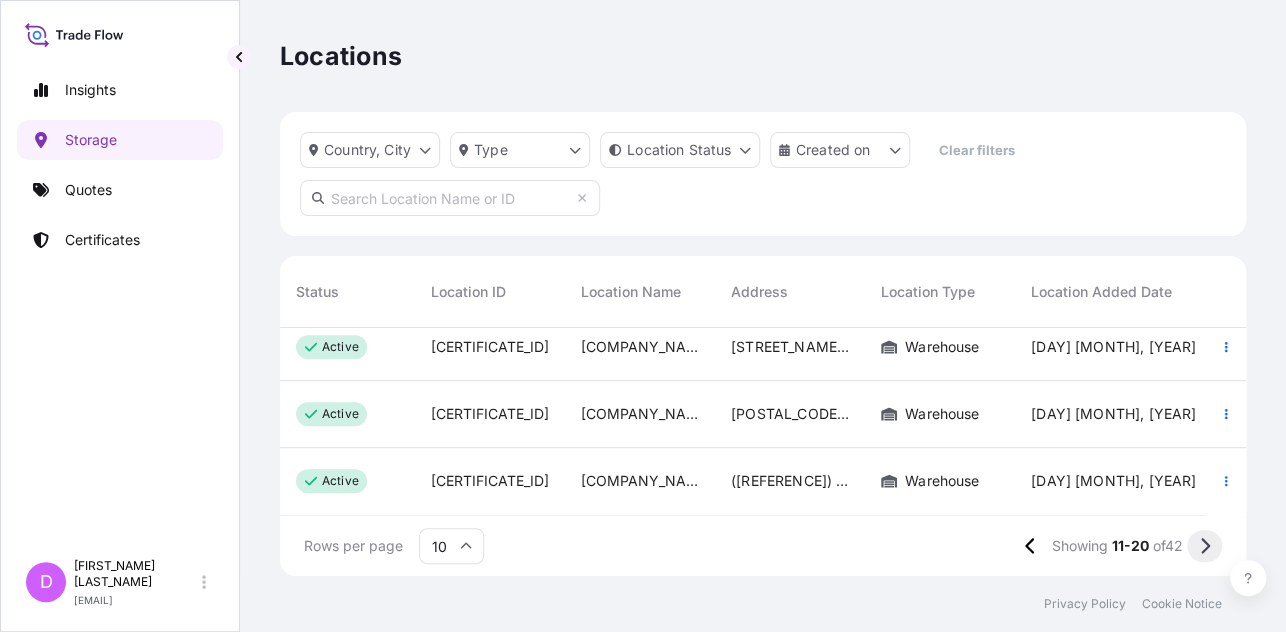 click 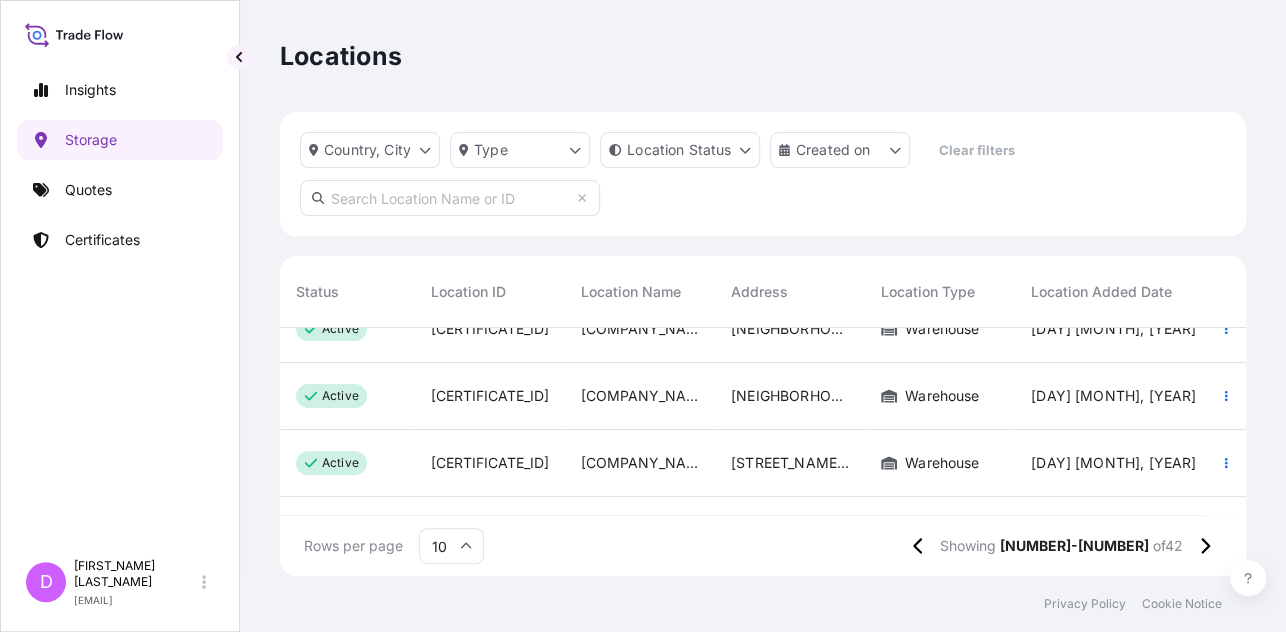 scroll, scrollTop: 498, scrollLeft: 0, axis: vertical 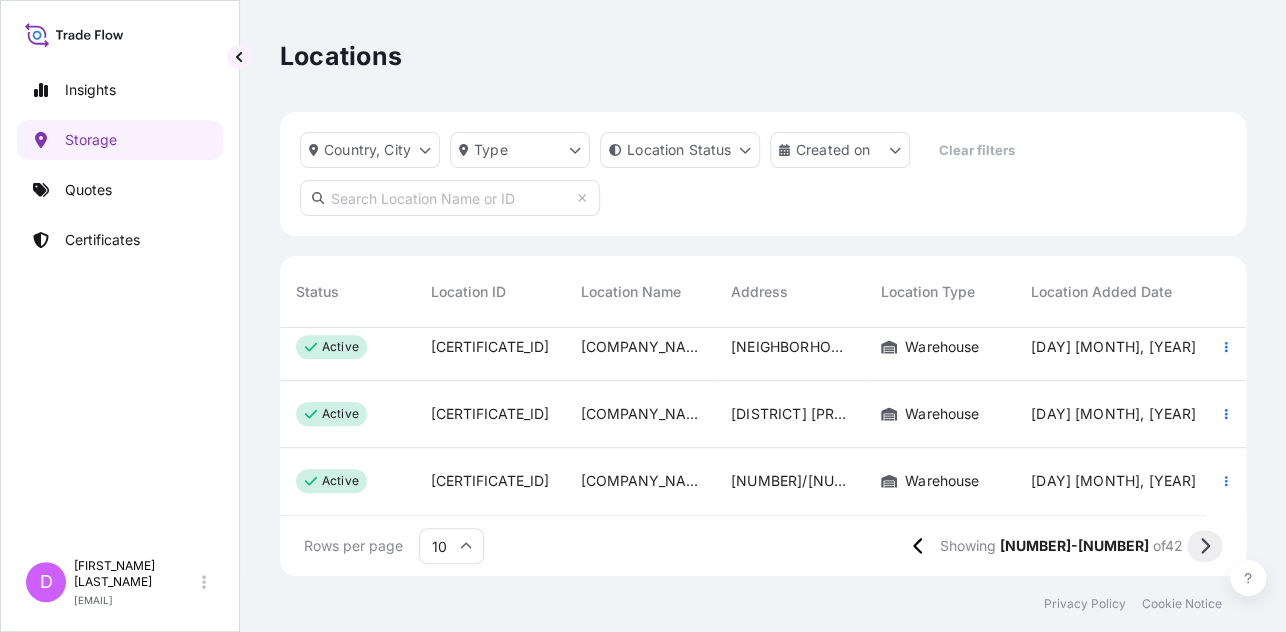 click 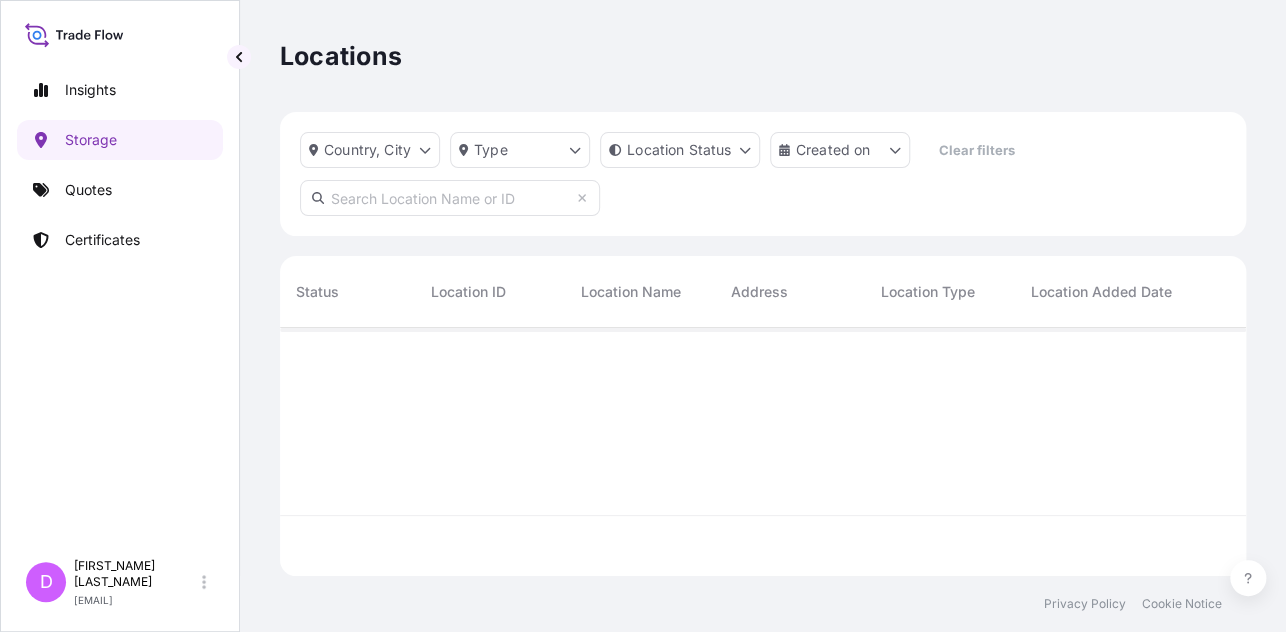 scroll, scrollTop: 0, scrollLeft: 0, axis: both 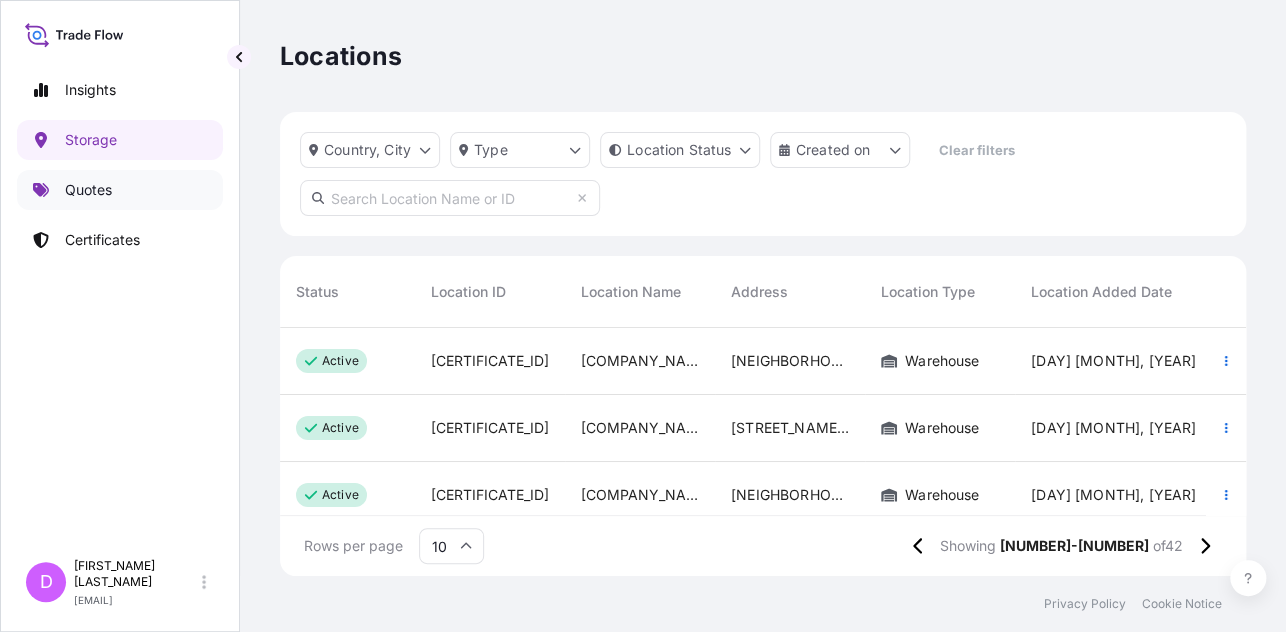 click on "Quotes" at bounding box center (88, 190) 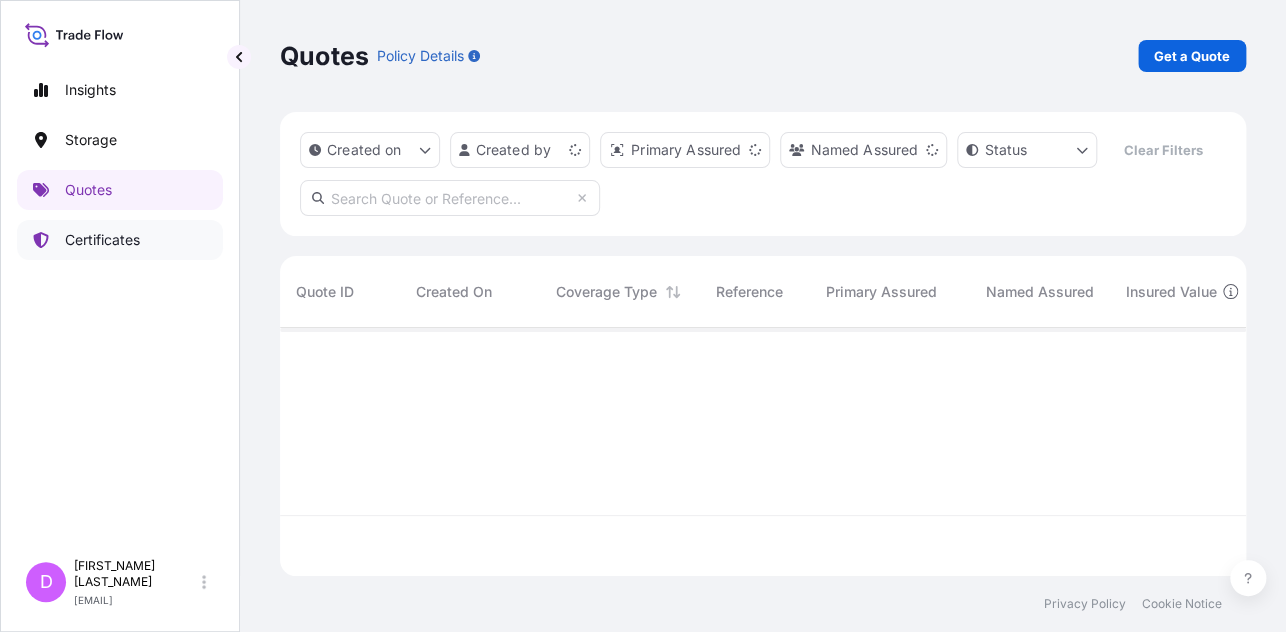 scroll, scrollTop: 16, scrollLeft: 16, axis: both 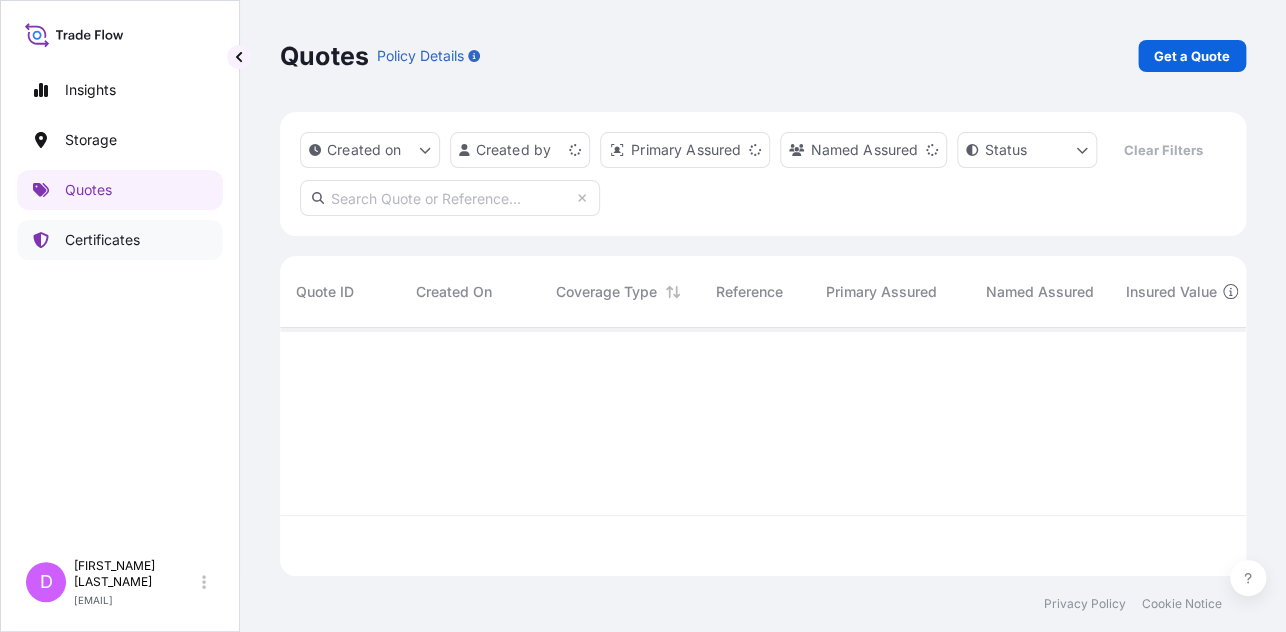 click on "Certificates" at bounding box center (102, 240) 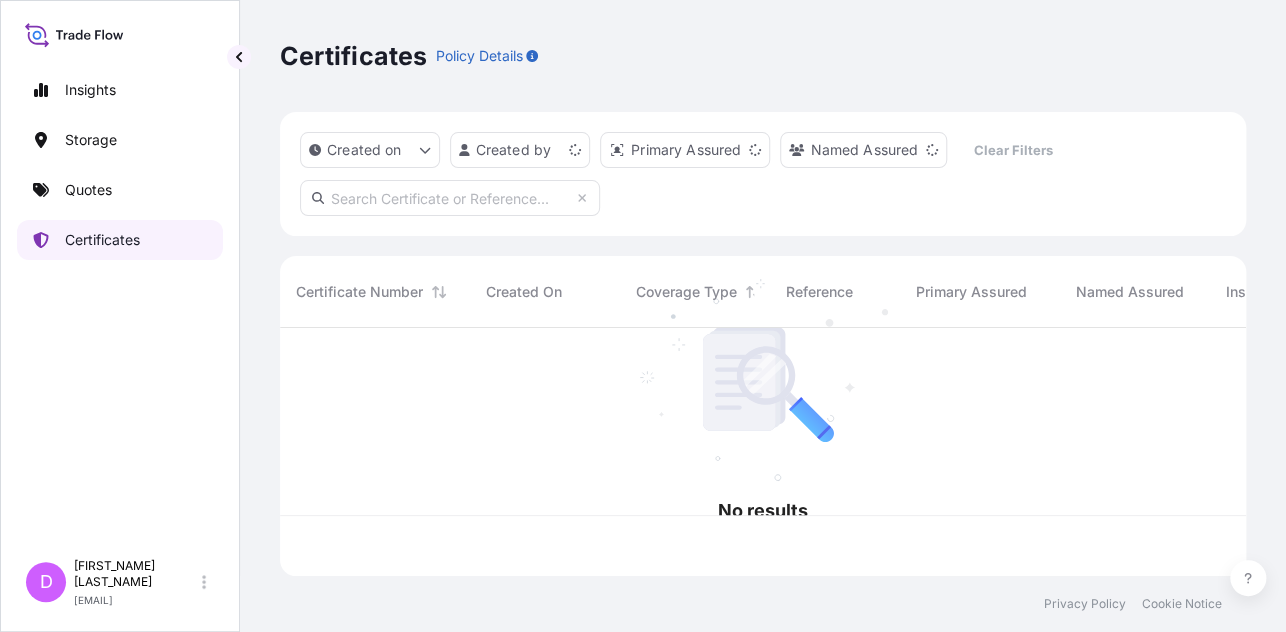 scroll, scrollTop: 16, scrollLeft: 16, axis: both 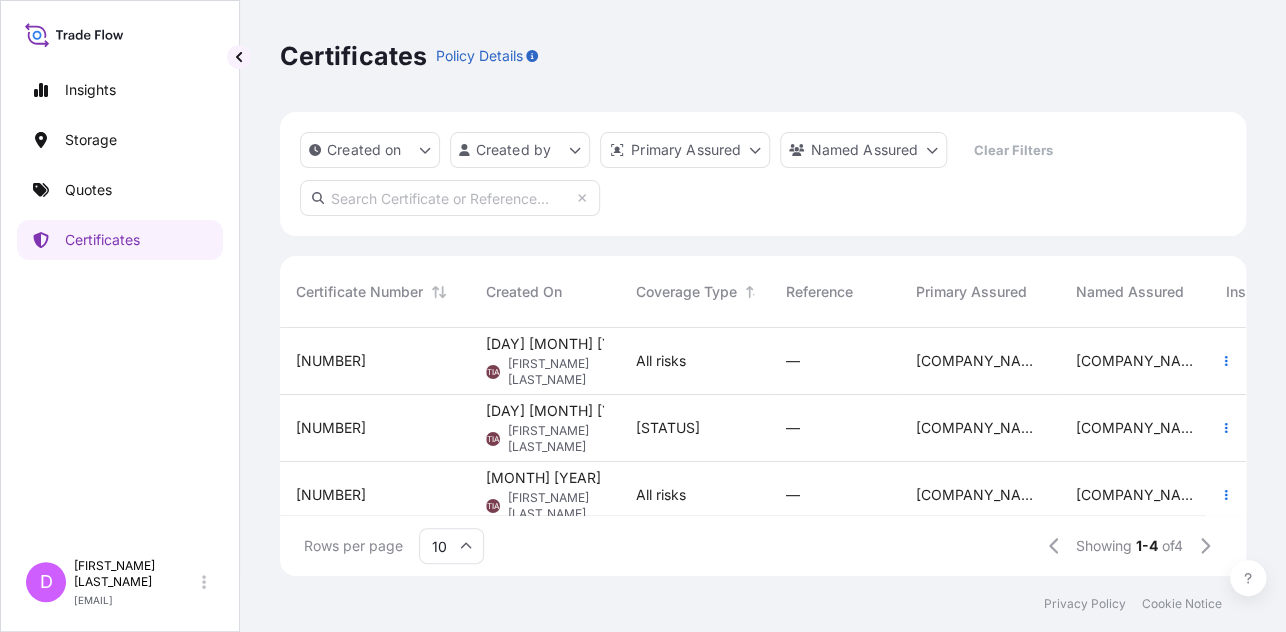 click on "9 Jul 2025 BG Berkay Gorucu" at bounding box center [545, 361] 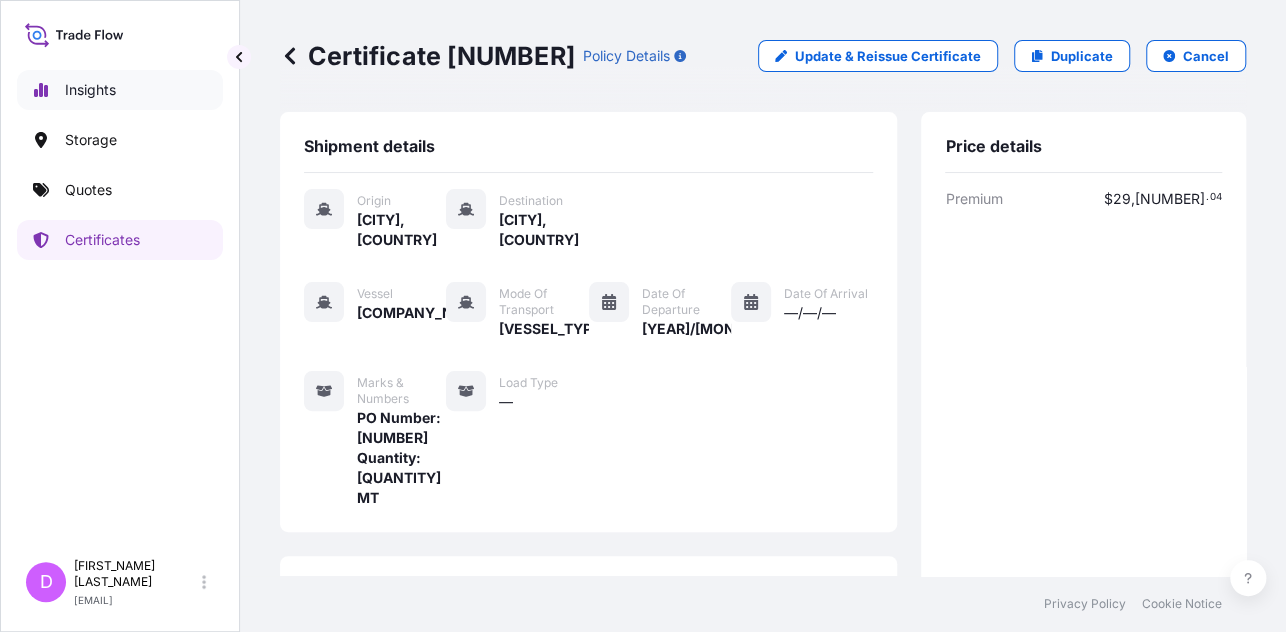 click on "Insights" at bounding box center (90, 90) 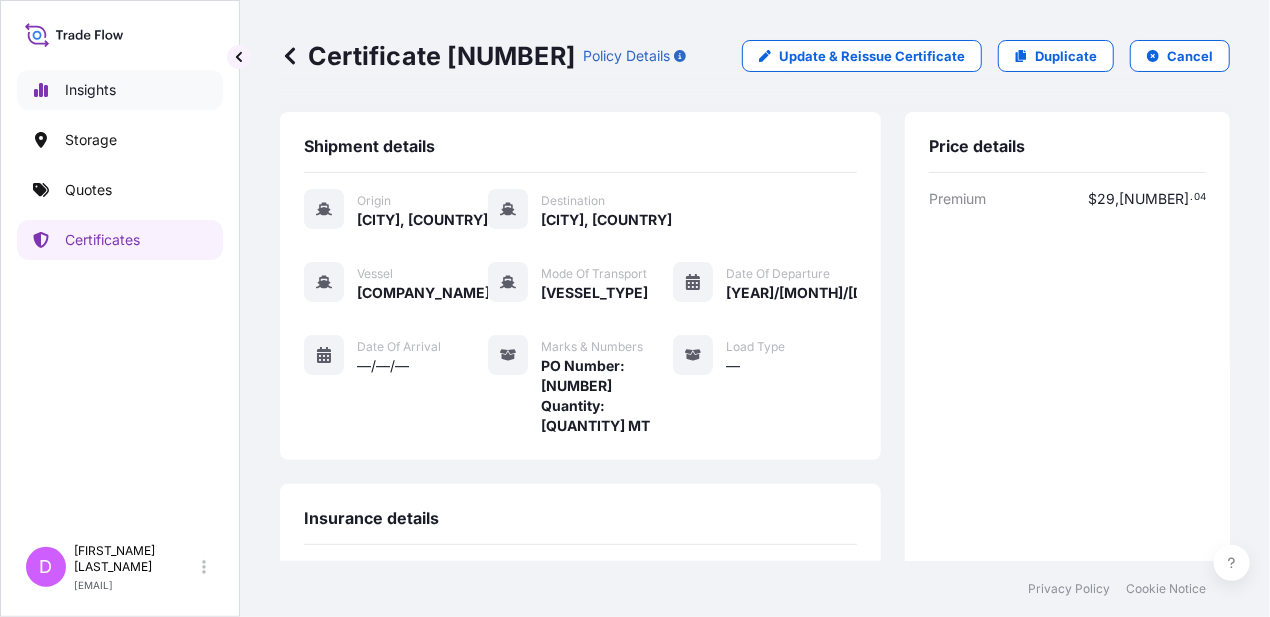 select on "2025" 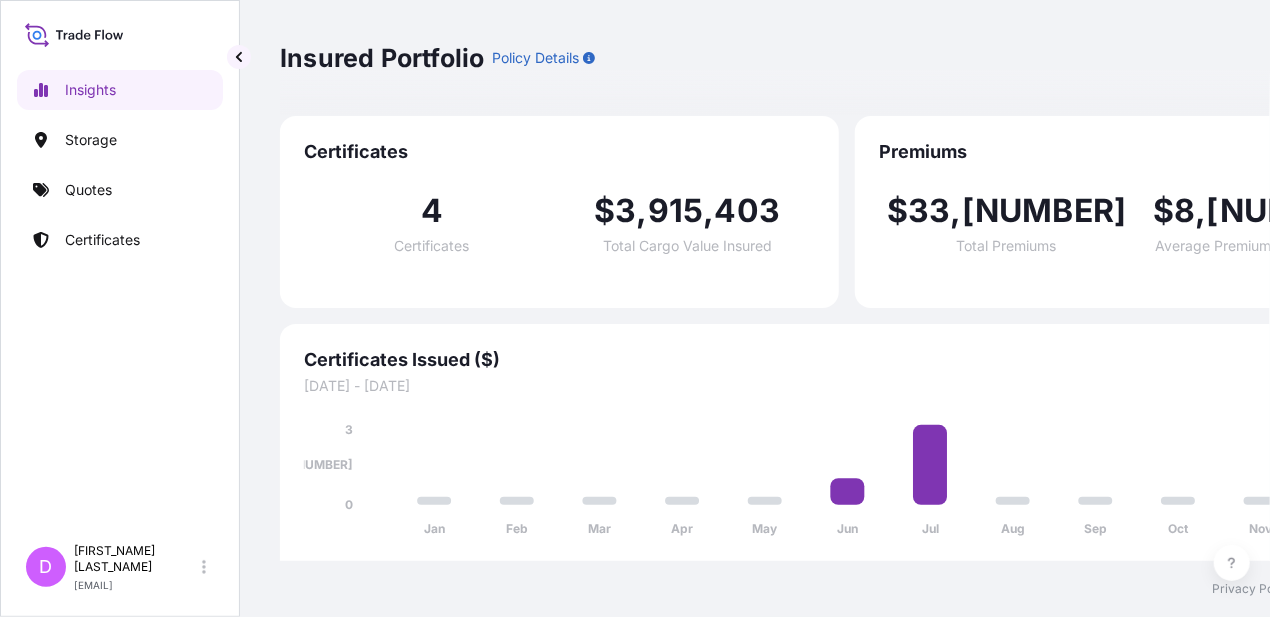 click 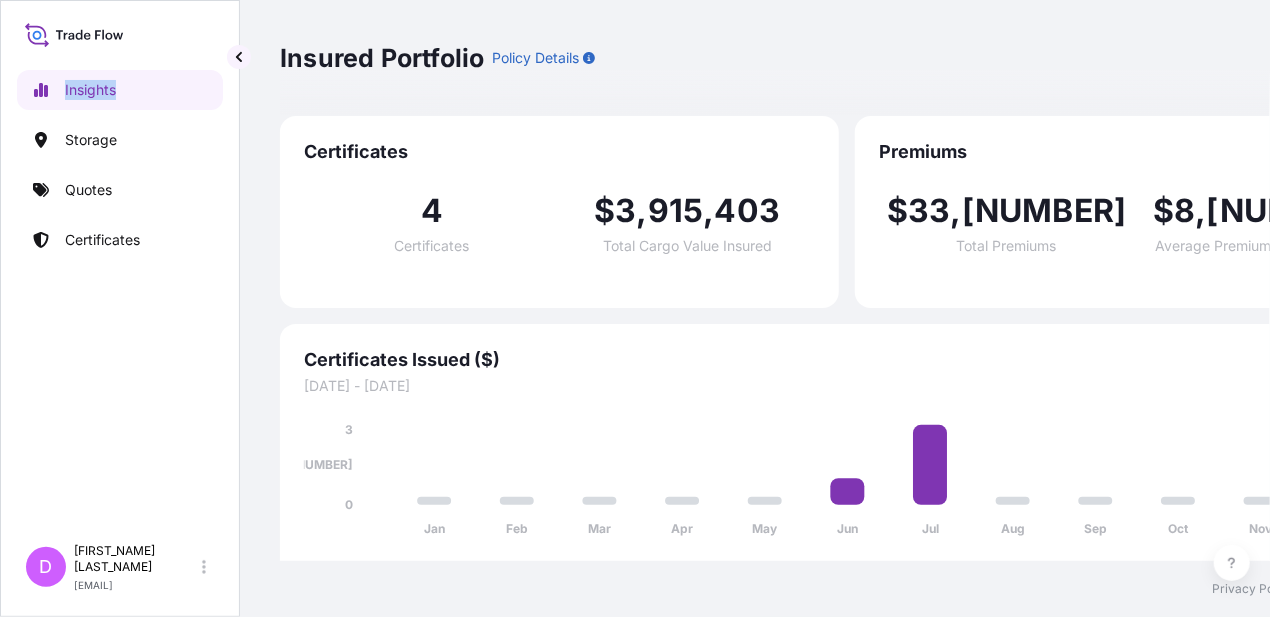 click 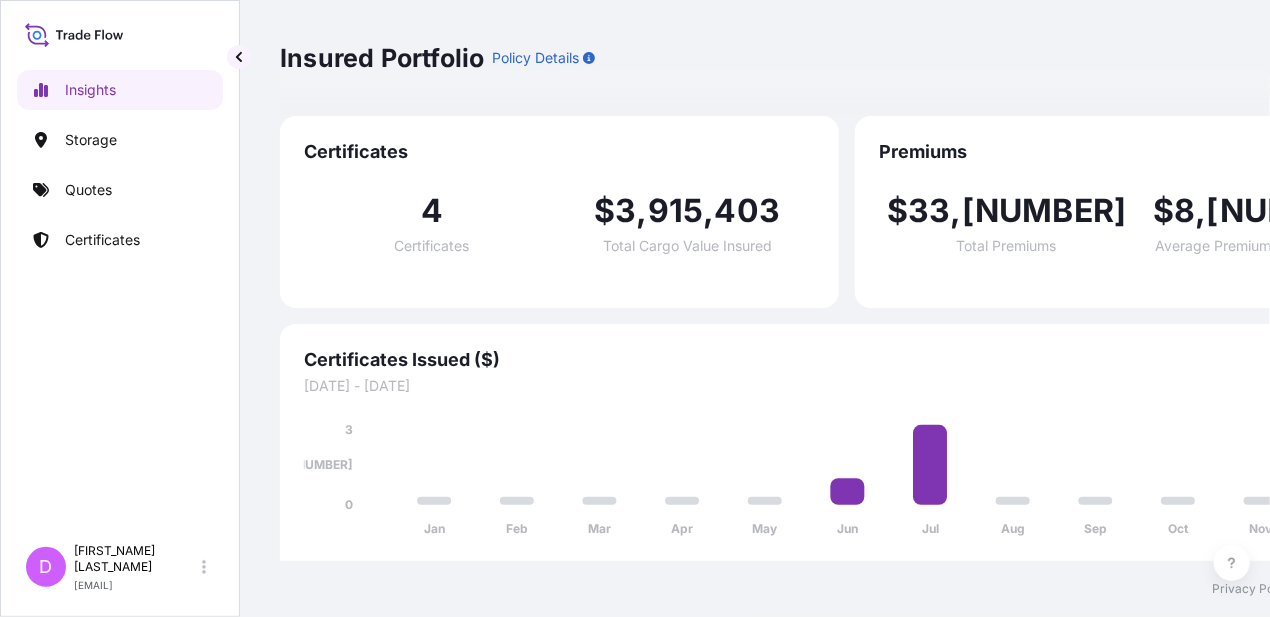 click on "Policy Details" at bounding box center [535, 58] 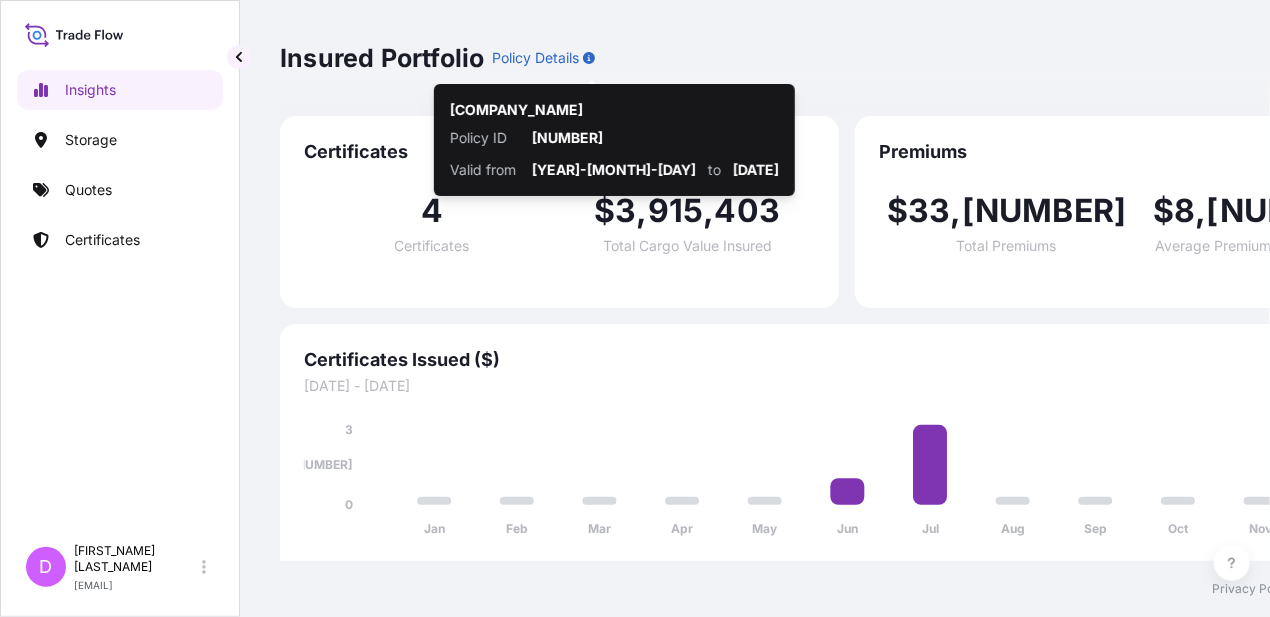 click on "2025-03-14" at bounding box center (614, 170) 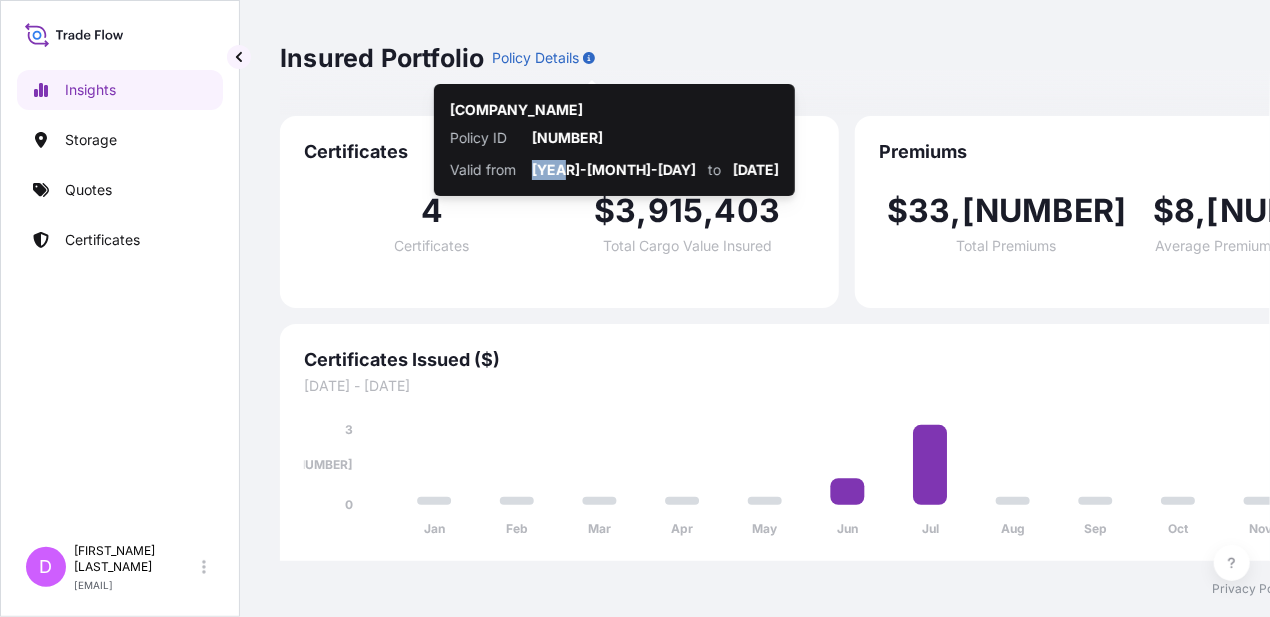click on "2025-03-14" at bounding box center (614, 170) 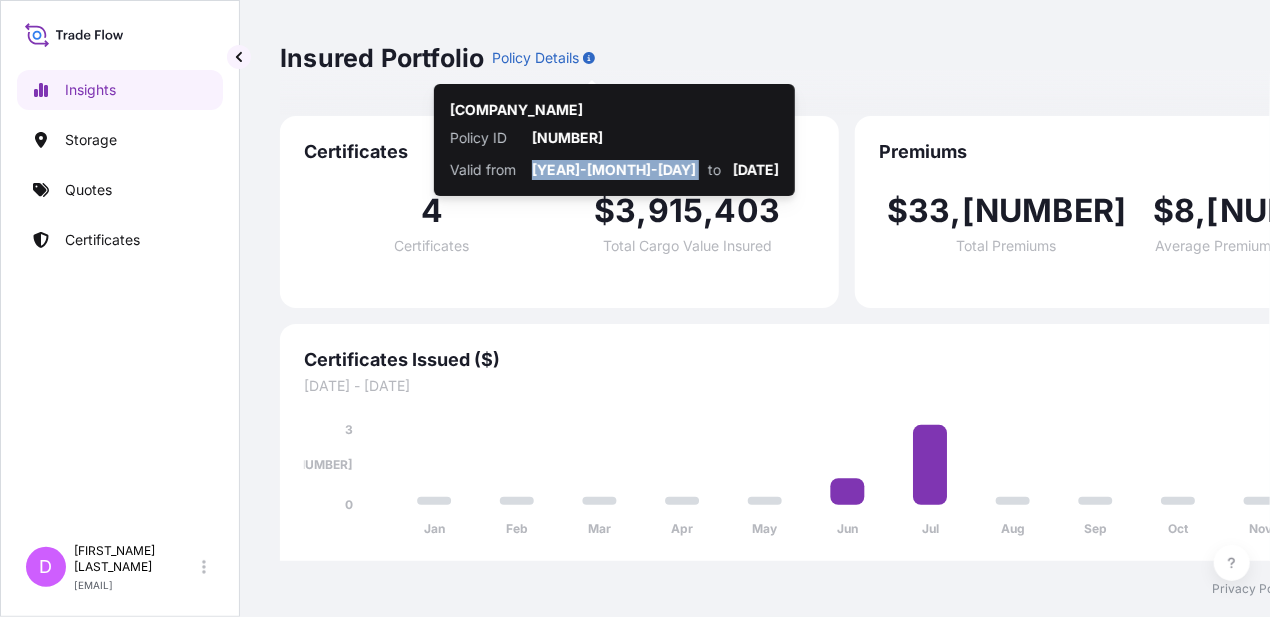 click on "2025-03-14" at bounding box center [614, 170] 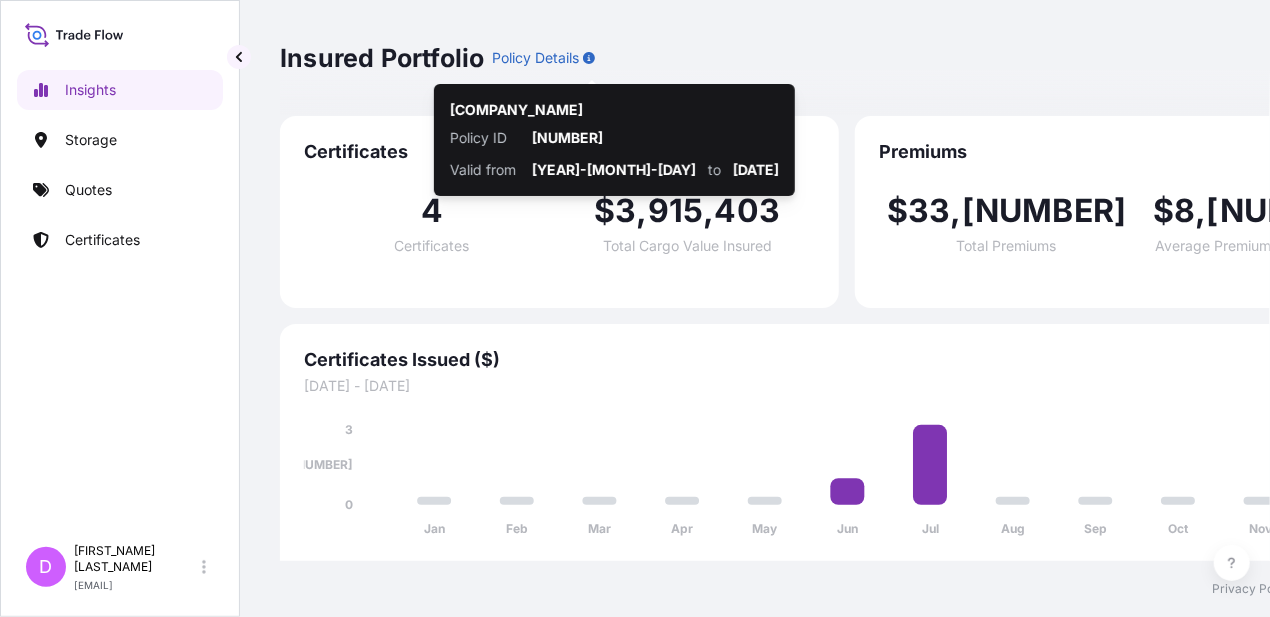 drag, startPoint x: 560, startPoint y: 170, endPoint x: 779, endPoint y: 84, distance: 235.28069 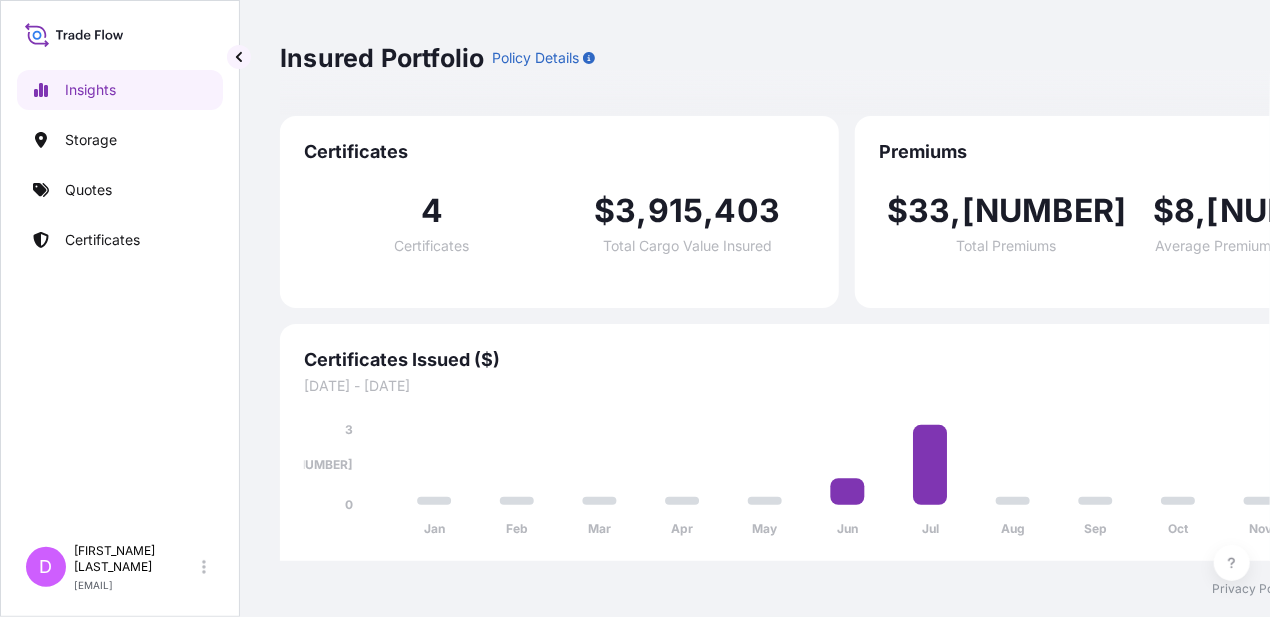 drag, startPoint x: 772, startPoint y: 615, endPoint x: 790, endPoint y: 615, distance: 18 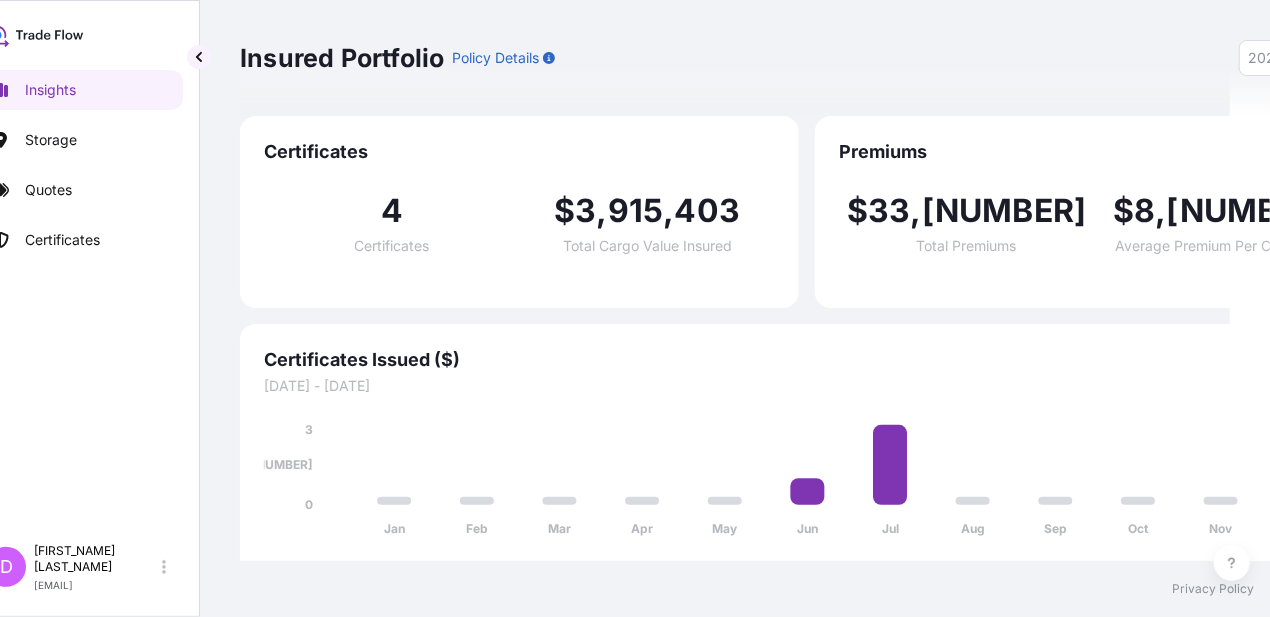 scroll, scrollTop: 0, scrollLeft: 184, axis: horizontal 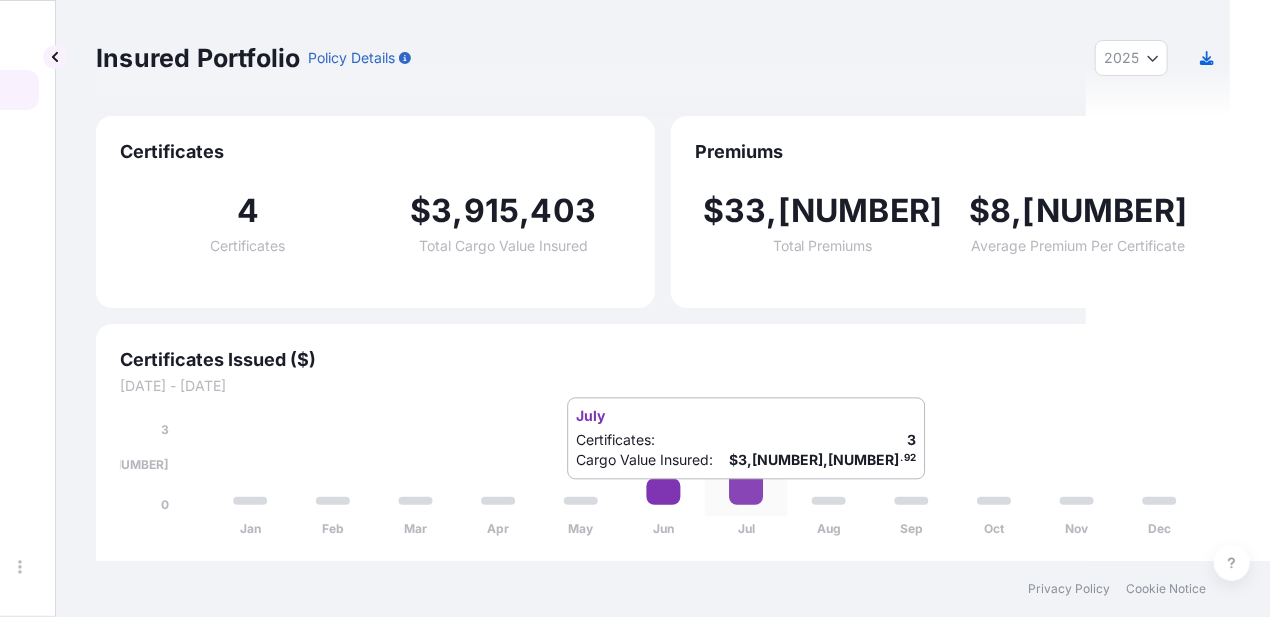 click 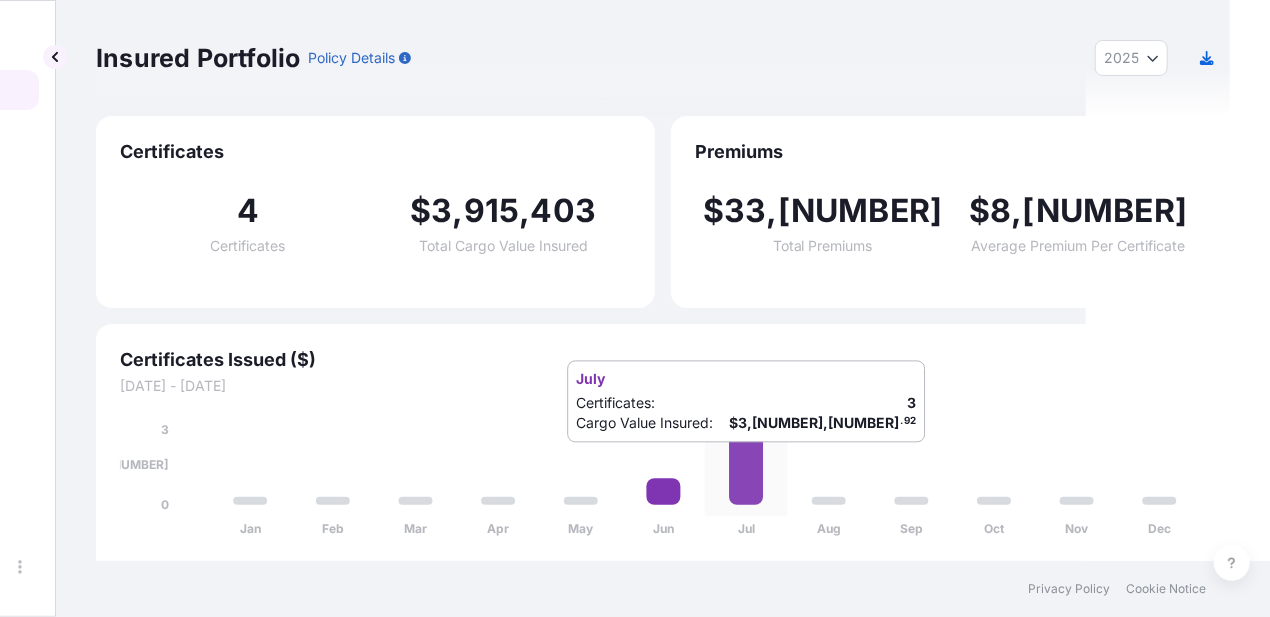 click 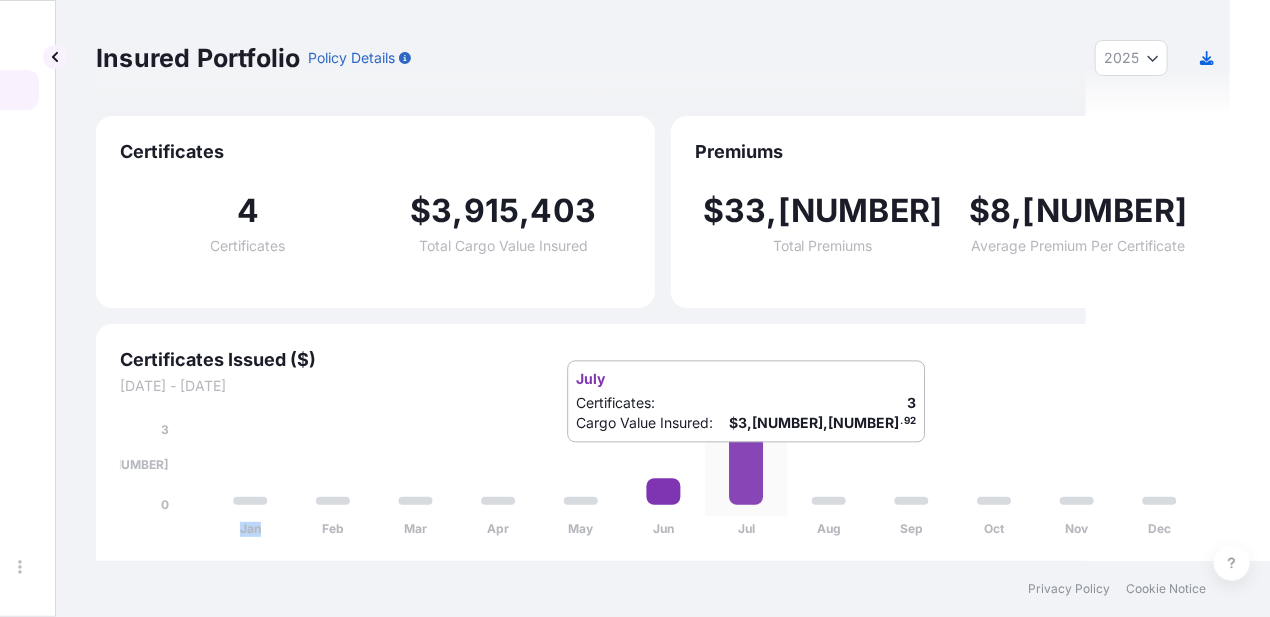 click 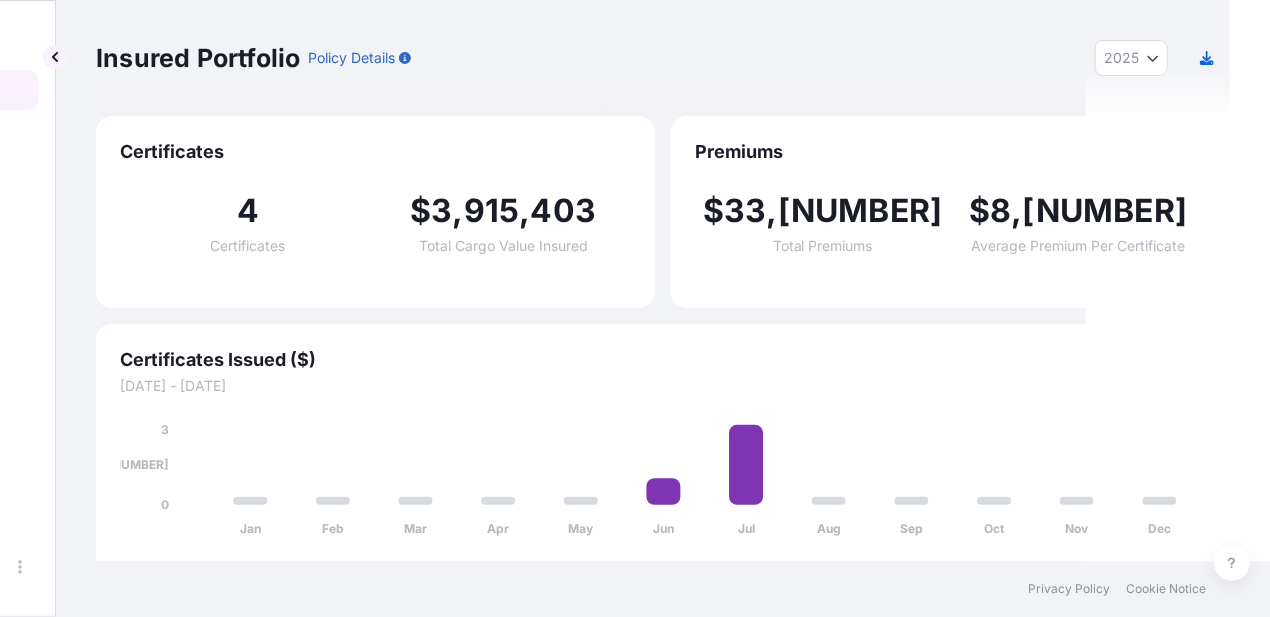 click on "Total Cargo Value Insured" at bounding box center (503, 246) 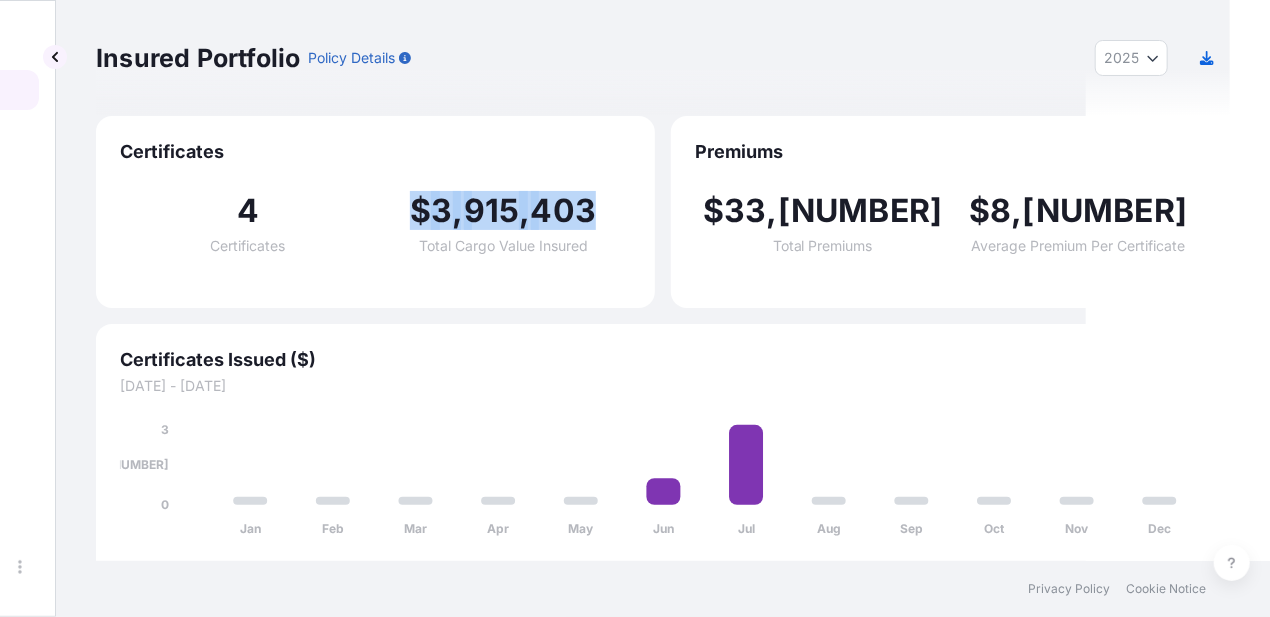 drag, startPoint x: 414, startPoint y: 215, endPoint x: 662, endPoint y: 203, distance: 248.29015 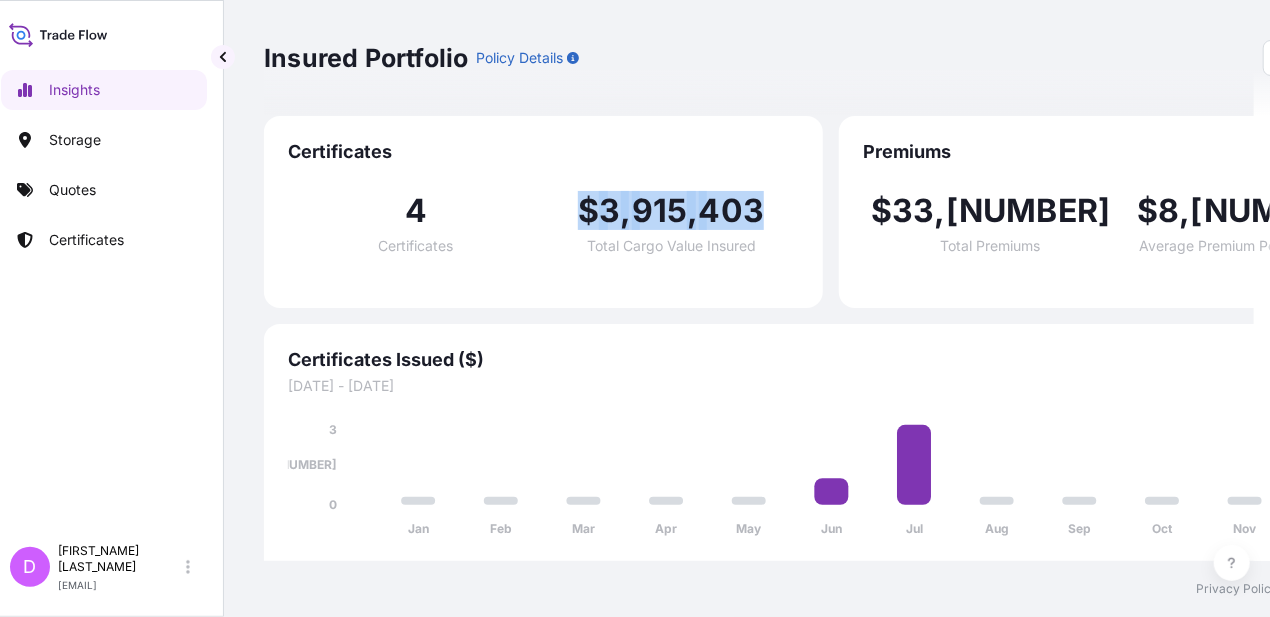 scroll, scrollTop: 0, scrollLeft: 16, axis: horizontal 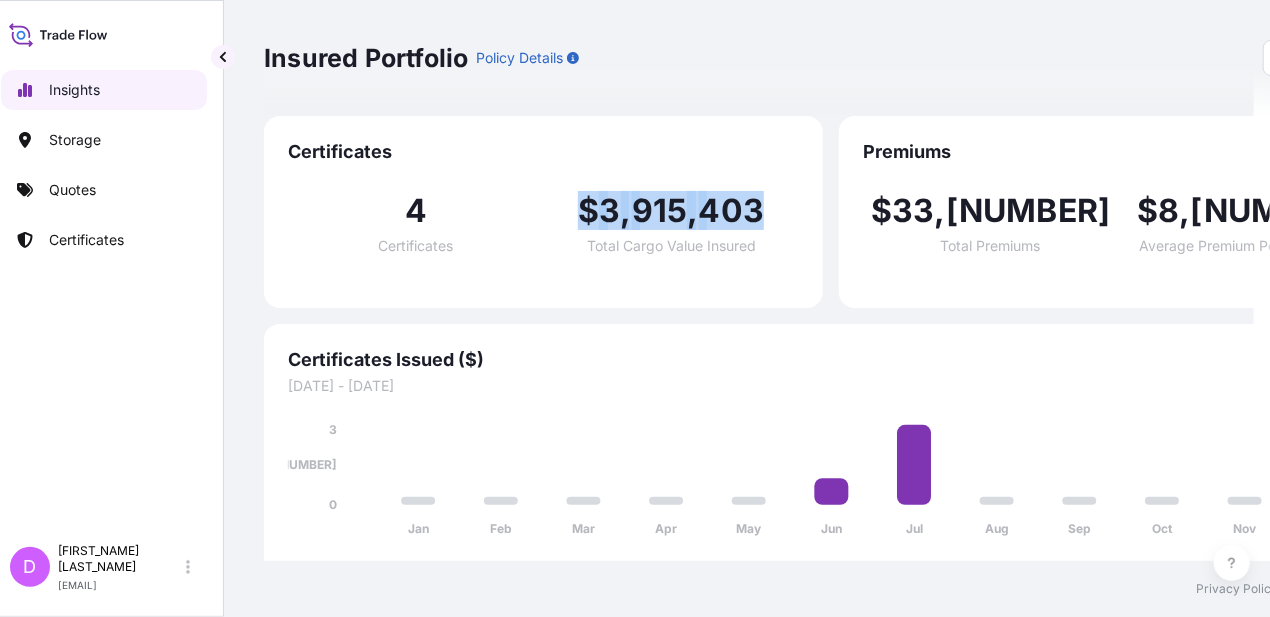 click on "Insights" at bounding box center [74, 90] 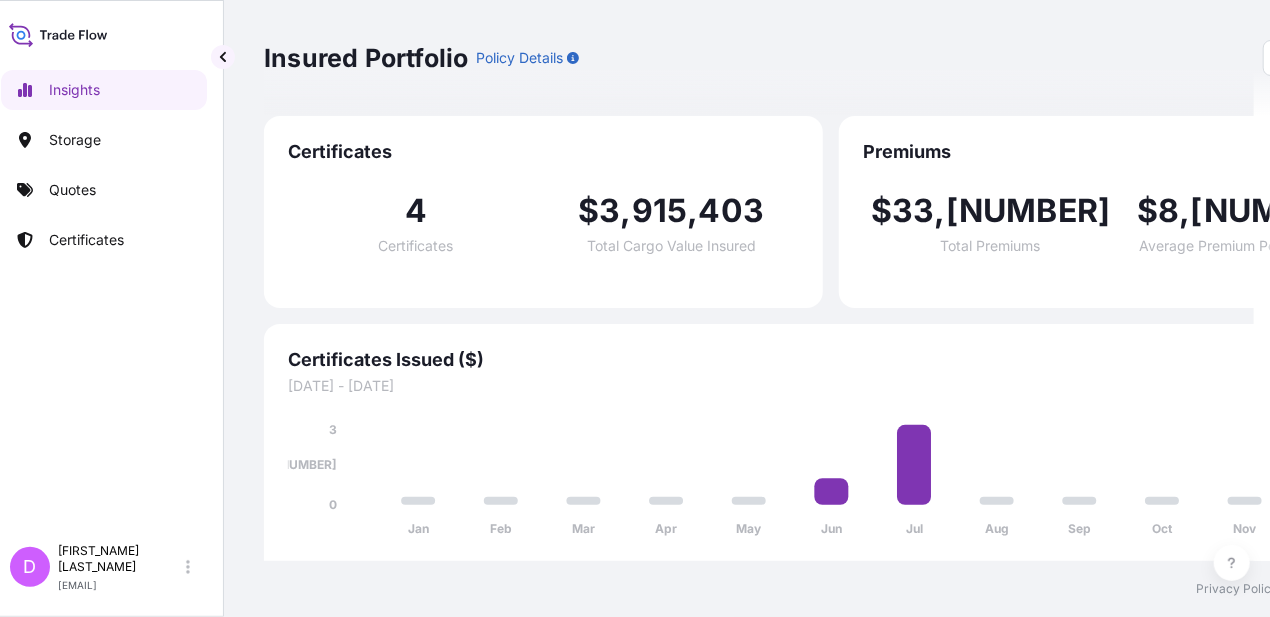 click at bounding box center (104, 34) 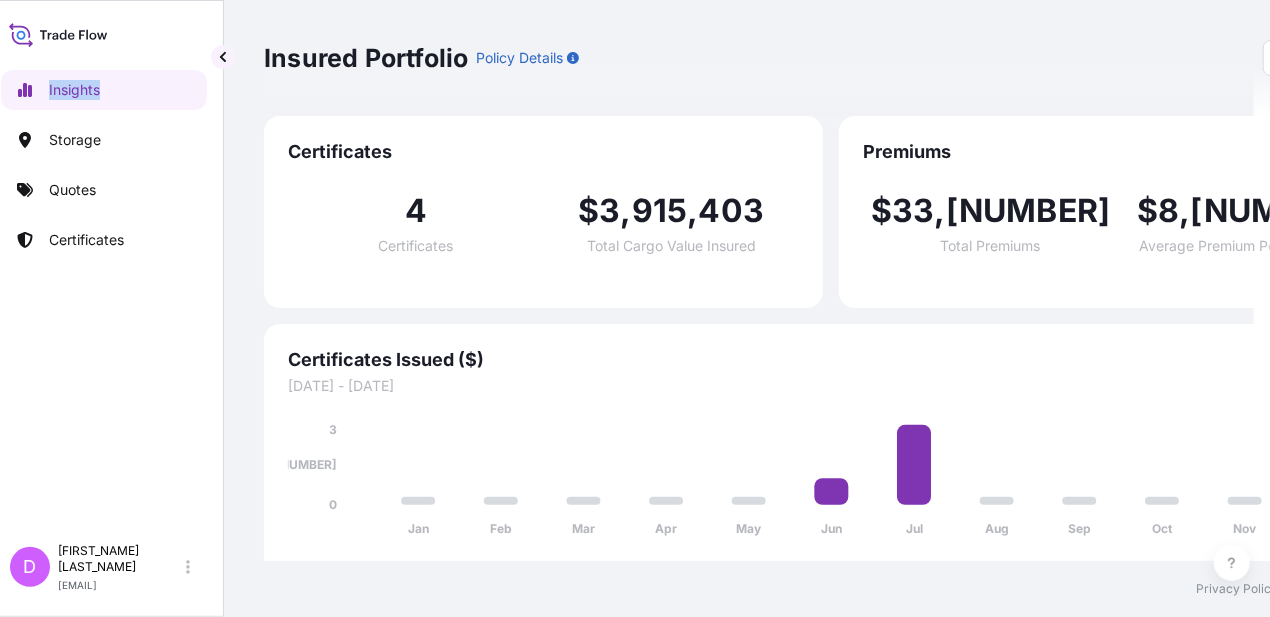 click 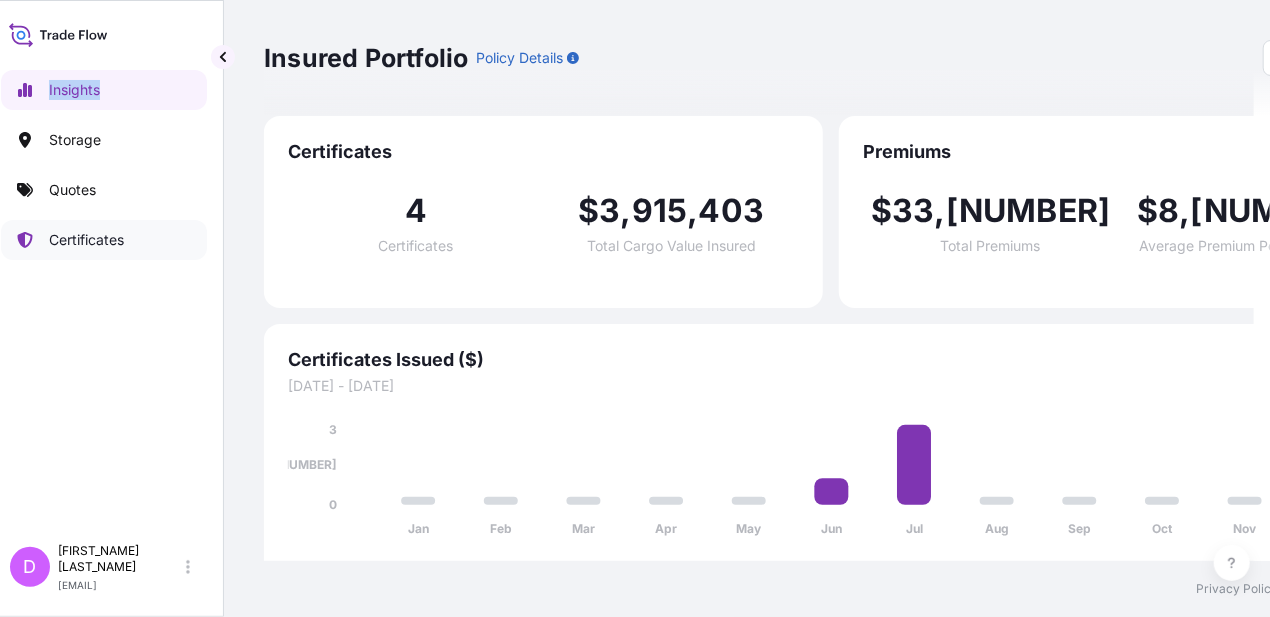 click on "Certificates" at bounding box center [104, 240] 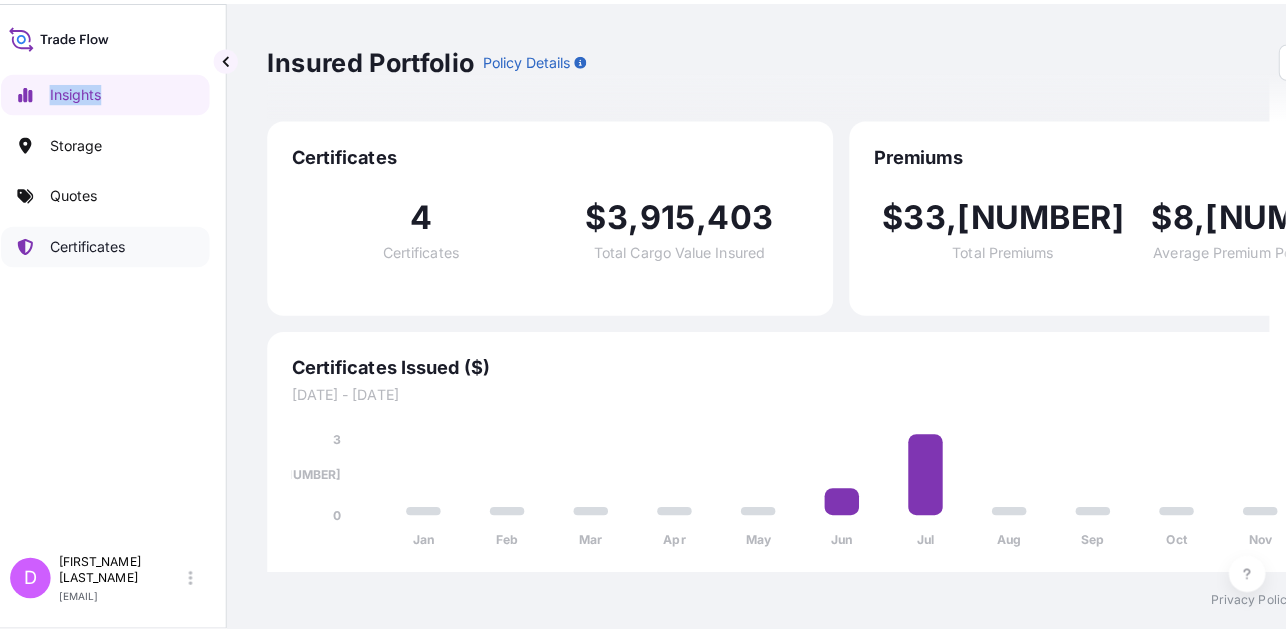 scroll, scrollTop: 0, scrollLeft: 0, axis: both 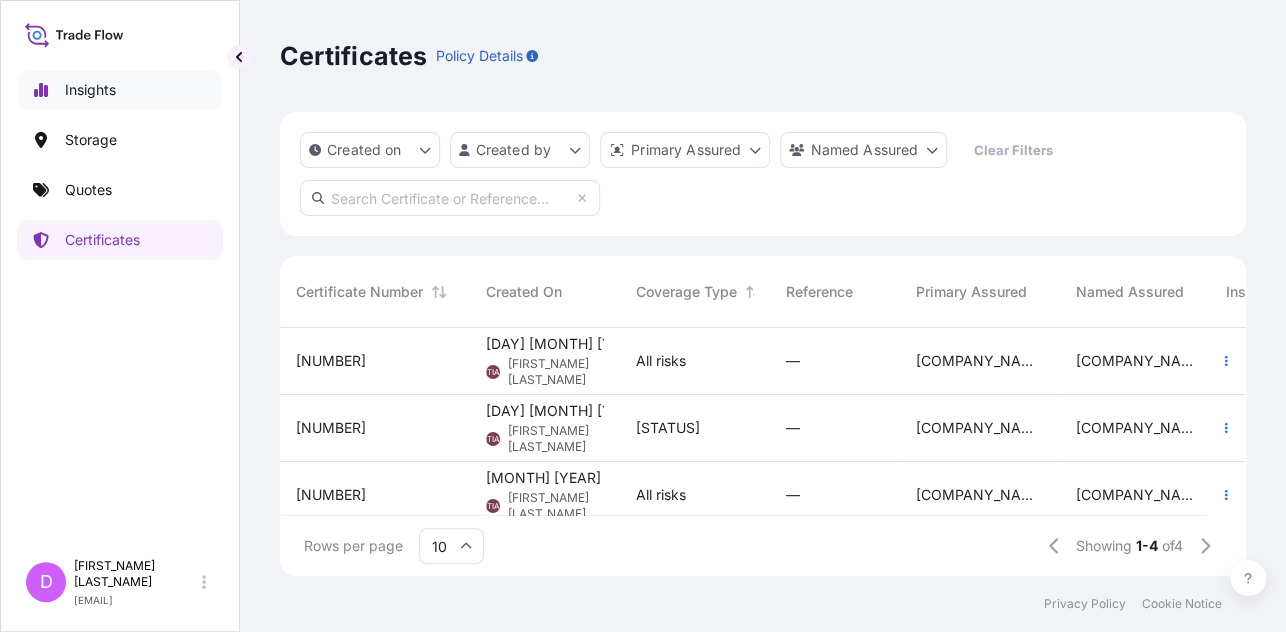 click on "Insights" at bounding box center [90, 90] 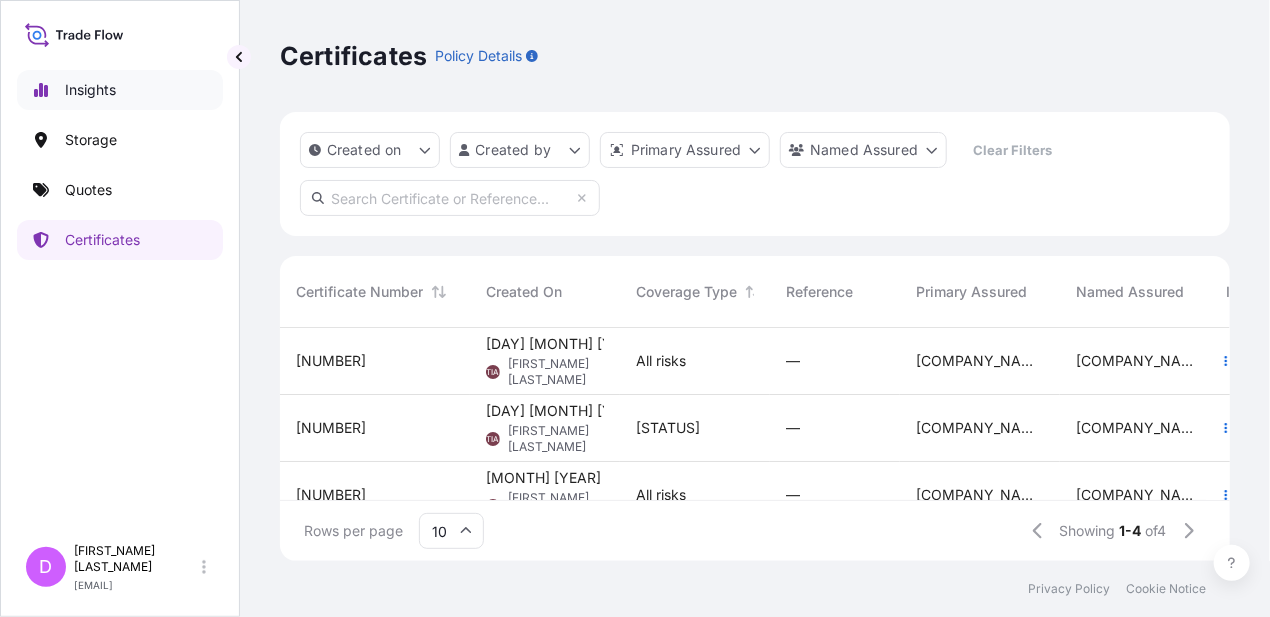 select on "2025" 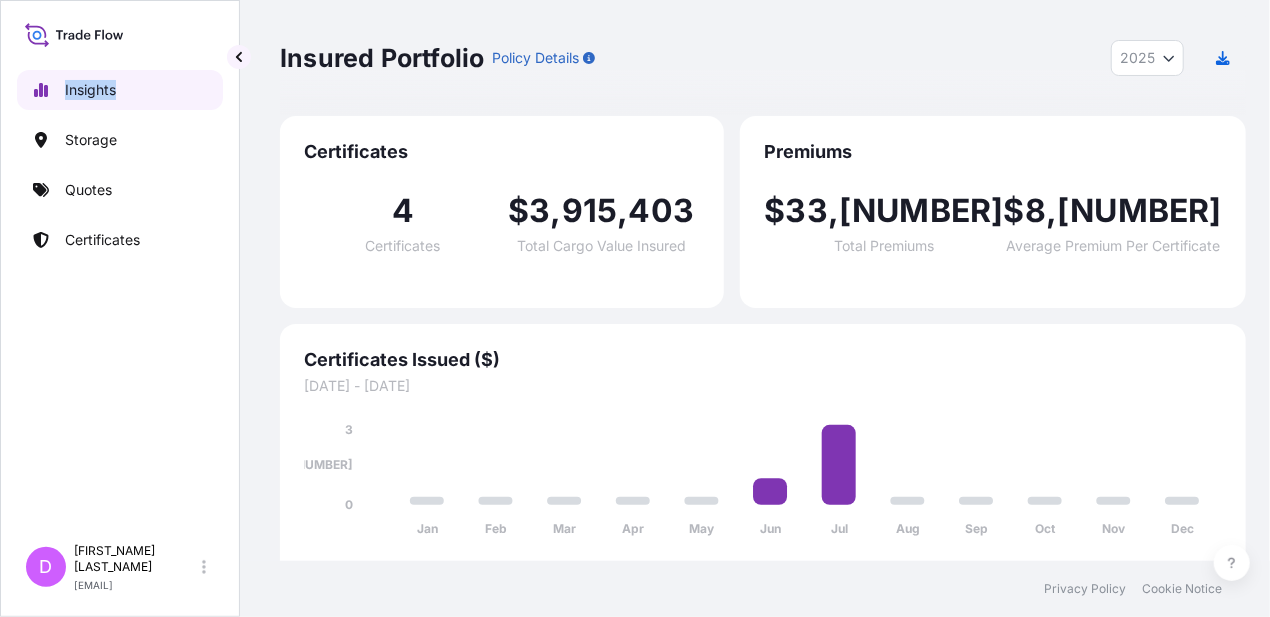 click on "Insights" at bounding box center [120, 90] 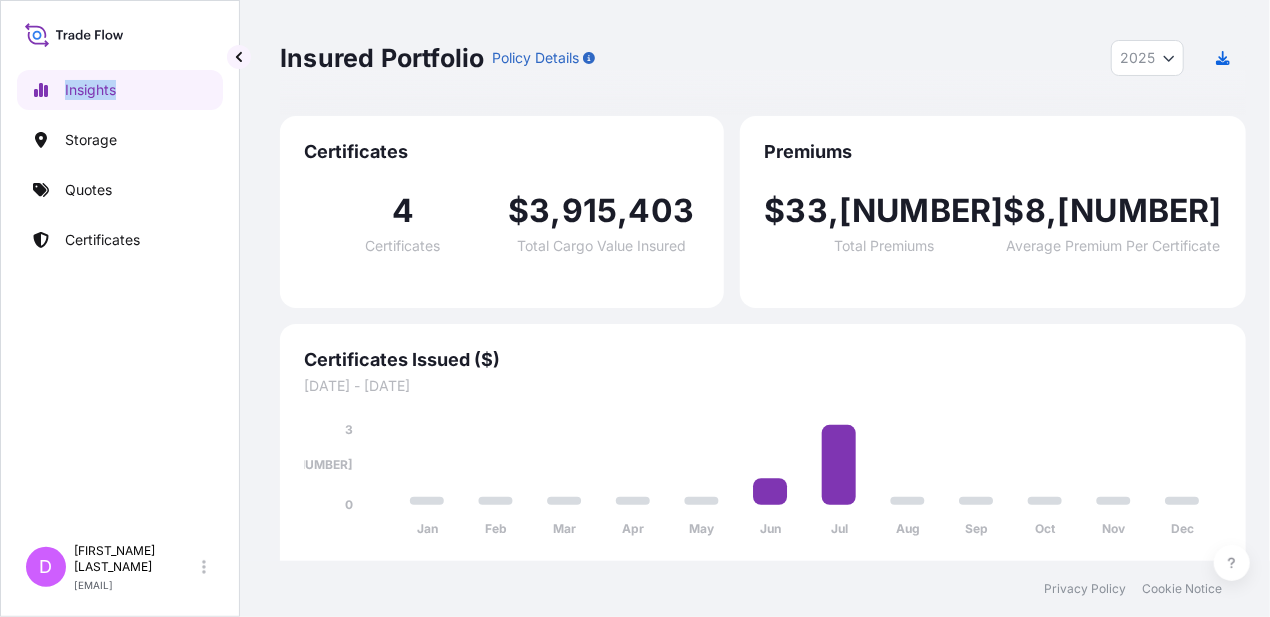 scroll, scrollTop: 0, scrollLeft: 0, axis: both 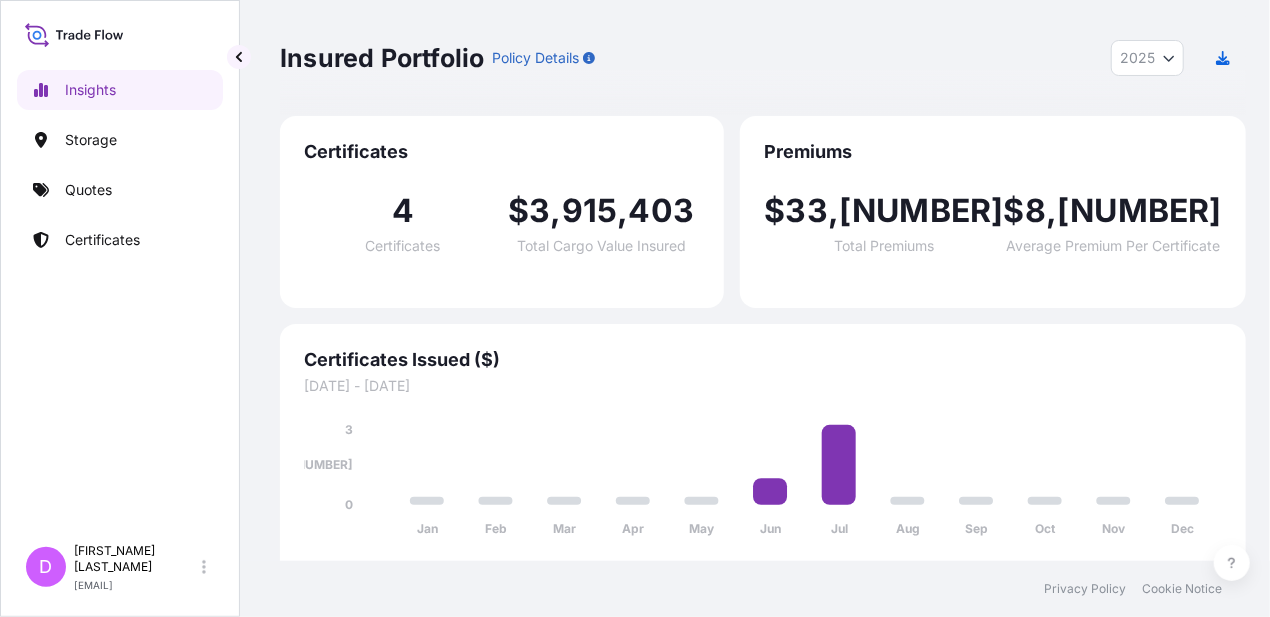 click 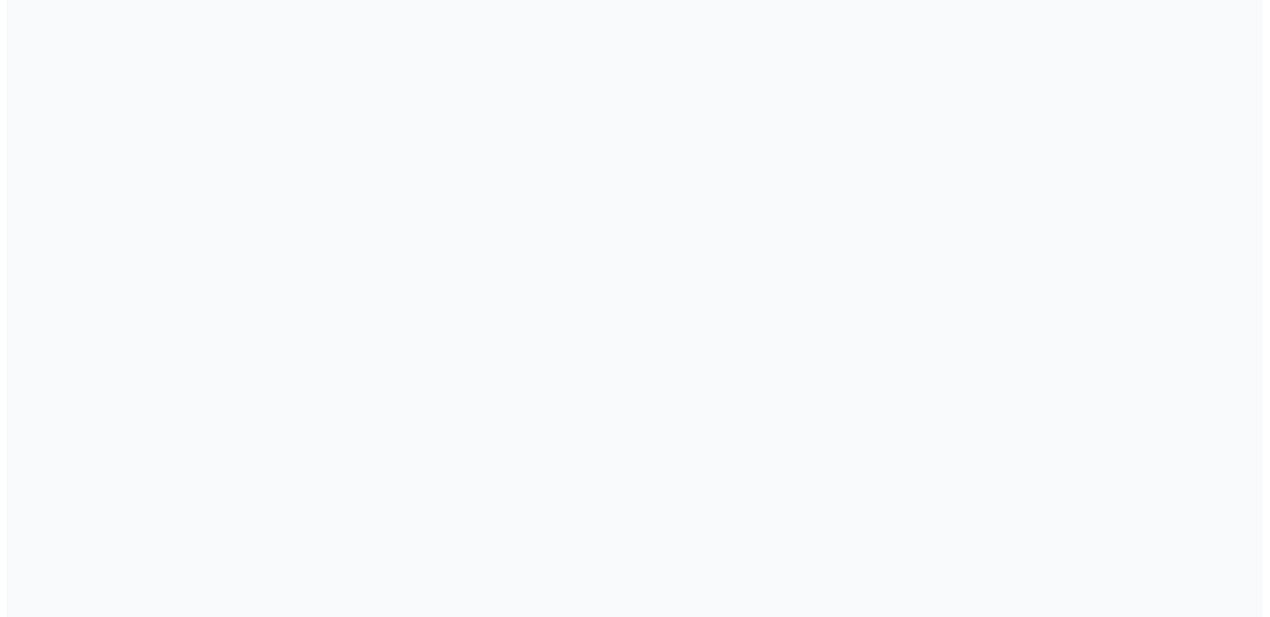 scroll, scrollTop: 0, scrollLeft: 0, axis: both 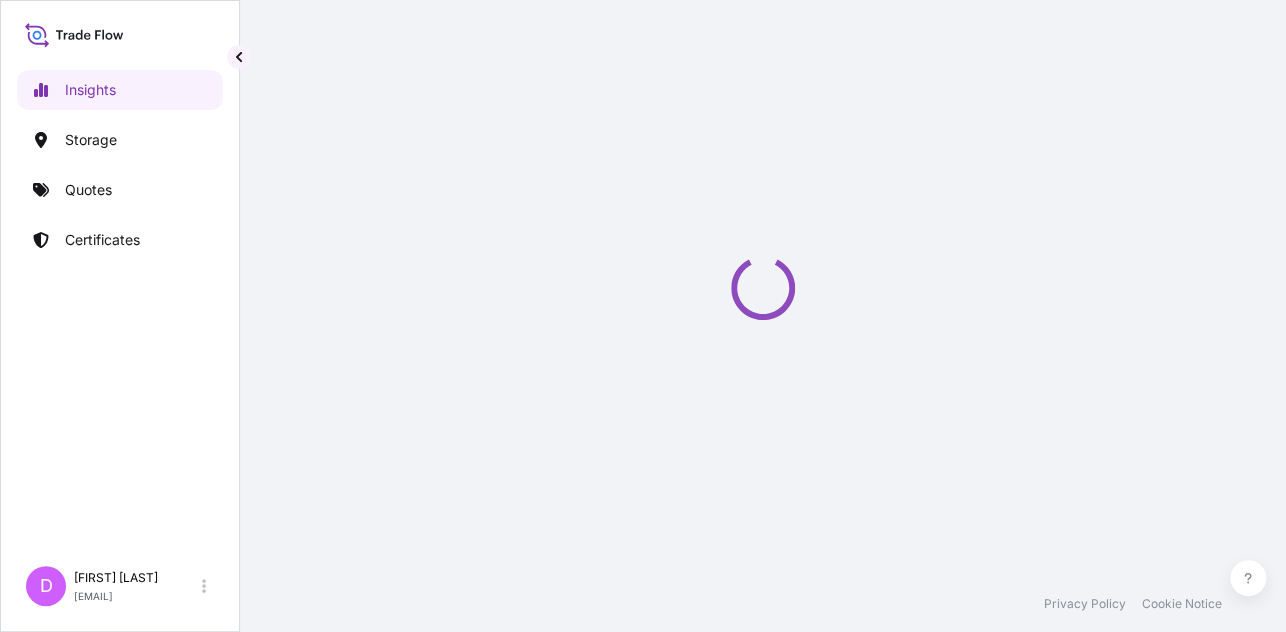 select on "2025" 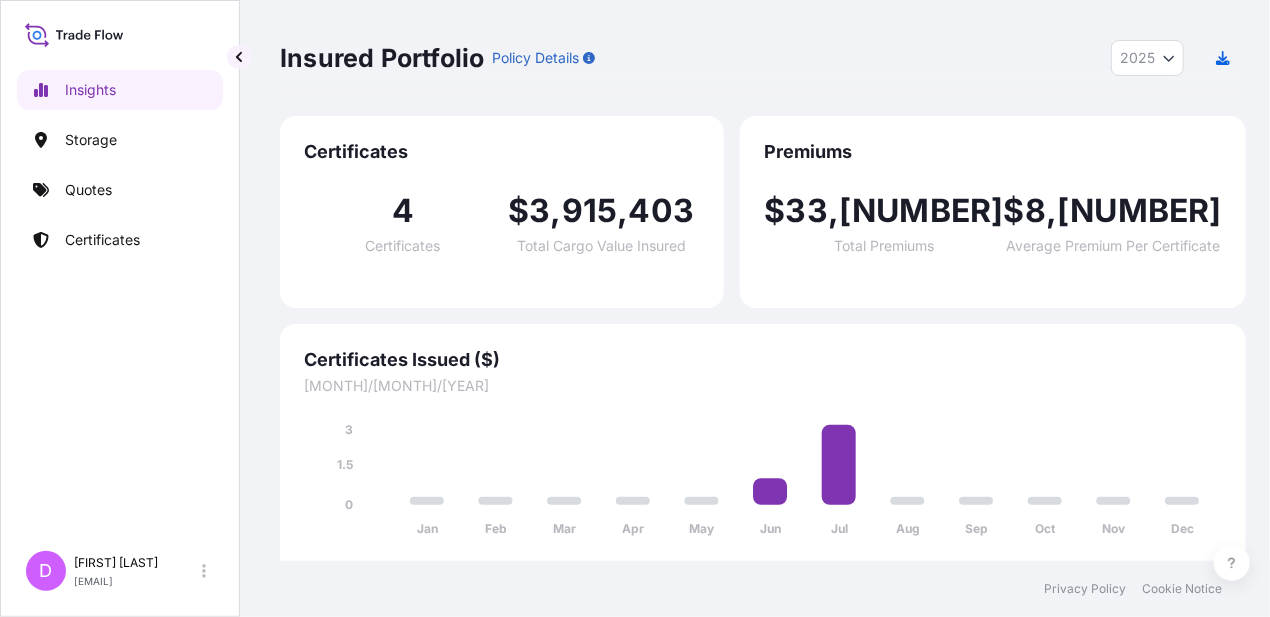 scroll, scrollTop: 15, scrollLeft: 0, axis: vertical 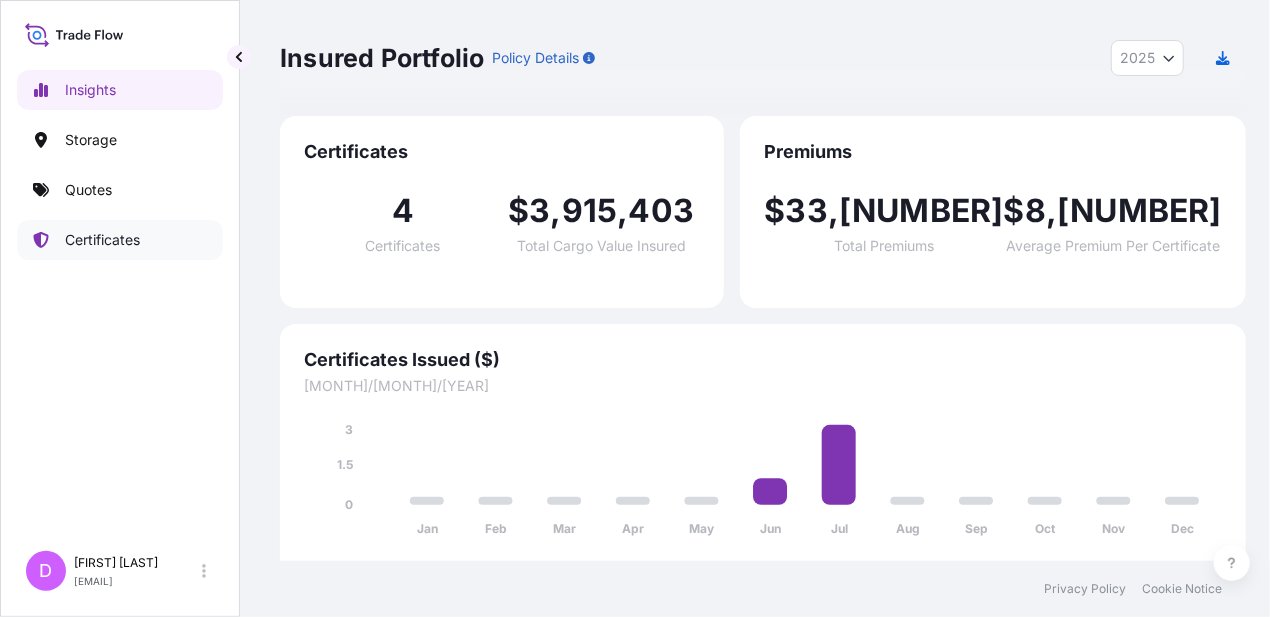 click on "Certificates" at bounding box center [102, 240] 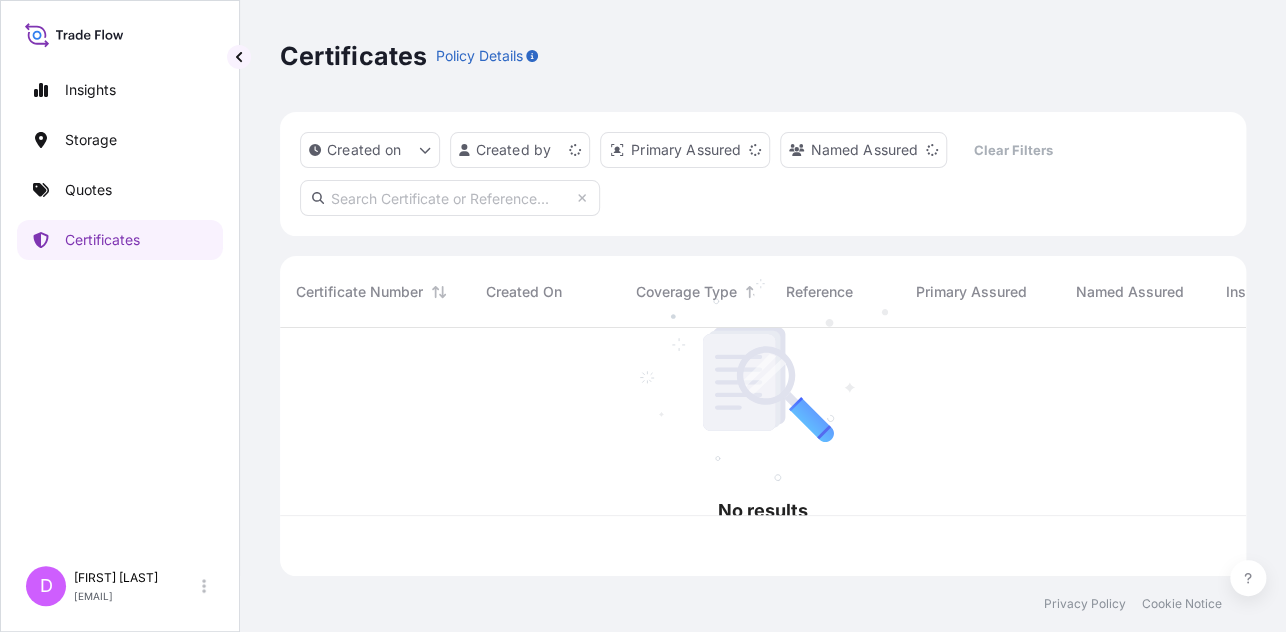 scroll, scrollTop: 16, scrollLeft: 16, axis: both 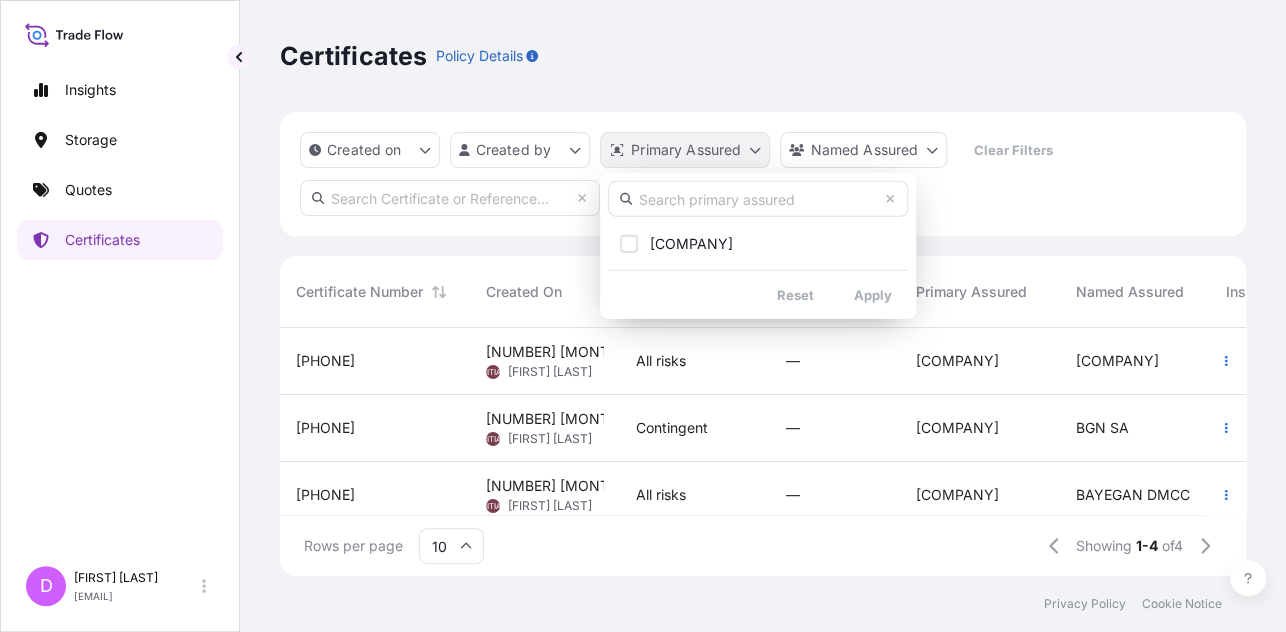 click on "Insights Storage Quotes Certificates D [FIRST] [LAST] [EMAIL] Certificates Policy Details Created on Created by Primary Assured Named Assured Clear Filters Certificate Number Created On Coverage Type Reference Primary Assured Named Assured Insured Value Description Of Cargo Departure Arrival Total [PHONE] [MONTH] [YEAR] [INITIAL] [FIRST] [LAST] All risks — [COMPANY] [COMPANY] $ [NUMBER] , [NUMBER] , [NUMBER] . [NUMBER] [CARGO] [VESSEL] [DATE] [CITY] —/—/— $ [NUMBER] , [NUMBER] . [NUMBER] [PHONE] [MONTH] [YEAR] [INITIAL] [FIRST] [LAST] Contingent — [COMPANY] [COMPANY] $ [NUMBER] , [NUMBER] . [NUMBER] [CARGO] [CODE] [DATE] [CITY] —/—/— $ [NUMBER] , [NUMBER] . [NUMBER] [PHONE] [MONTH] [YEAR] [INITIAL] [FIRST] [LAST] All risks — [COMPANY] [COMPANY] $ [NUMBER] , [NUMBER] . [NUMBER] [CARGO] [CODE] [NUMBER] [CITY] [DATE] [CITY] —/—/— $ [NUMBER] . [NUMBER] [CARGO] [CITY] [DATE] [CITY] —/—/— $ [NUMBER] . [NUMBER] Rows per page 10 Showing 1-4 of 4
0 [INITIAL]" at bounding box center (643, 316) 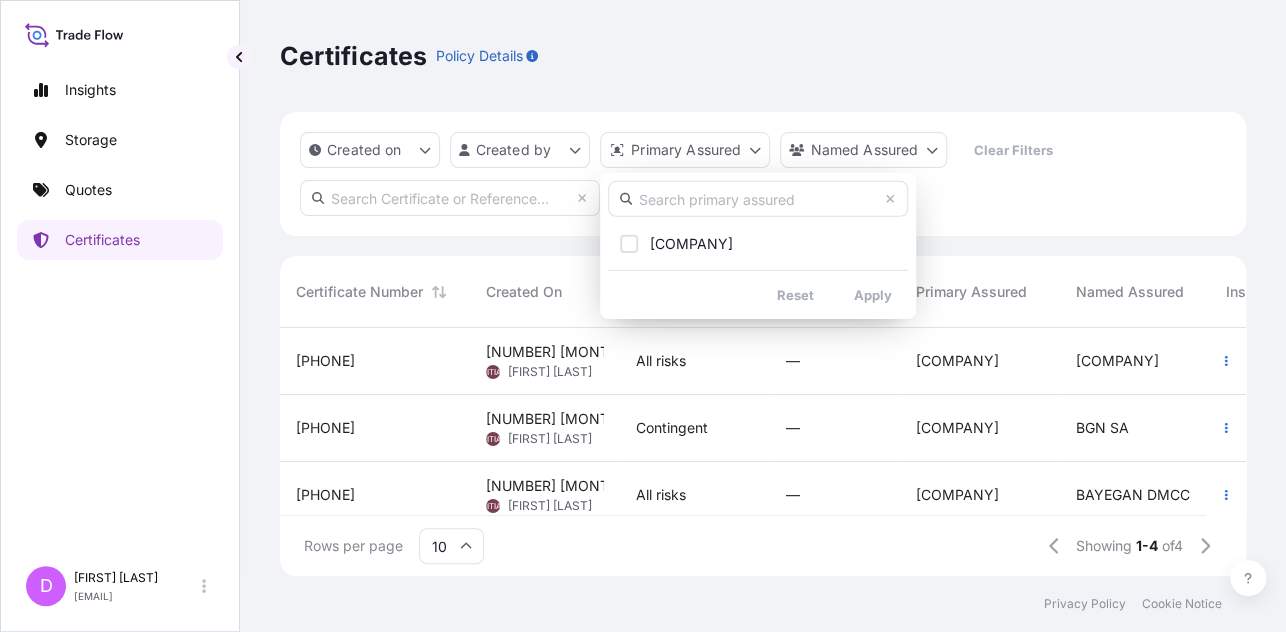 click on "Insights Storage Quotes Certificates D [FIRST] [LAST] [EMAIL] Certificates Policy Details Created on Created by Primary Assured Named Assured Clear Filters Certificate Number Created On Coverage Type Reference Primary Assured Named Assured Insured Value Description Of Cargo Departure Arrival Total [PHONE] [MONTH] [YEAR] [INITIAL] [FIRST] [LAST] All risks — [COMPANY] [COMPANY] $ [NUMBER] , [NUMBER] , [NUMBER] . [NUMBER] [CARGO] [VESSEL] [DATE] [CITY] —/—/— $ [NUMBER] , [NUMBER] . [NUMBER] [PHONE] [MONTH] [YEAR] [INITIAL] [FIRST] [LAST] Contingent — [COMPANY] [COMPANY] $ [NUMBER] , [NUMBER] . [NUMBER] [CARGO] [CODE] [DATE] [CITY] —/—/— $ [NUMBER] , [NUMBER] . [NUMBER] [PHONE] [MONTH] [YEAR] [INITIAL] [FIRST] [LAST] All risks — [COMPANY] [COMPANY] $ [NUMBER] , [NUMBER] . [NUMBER] [CARGO] [CODE] [NUMBER] [CITY] [DATE] [CITY] —/—/— $ [NUMBER] . [NUMBER] [CARGO] [CITY] [DATE] [CITY] —/—/— $ [NUMBER] . [NUMBER] Rows per page 10 Showing 1-4 of 4
0 [INITIAL]" at bounding box center [643, 316] 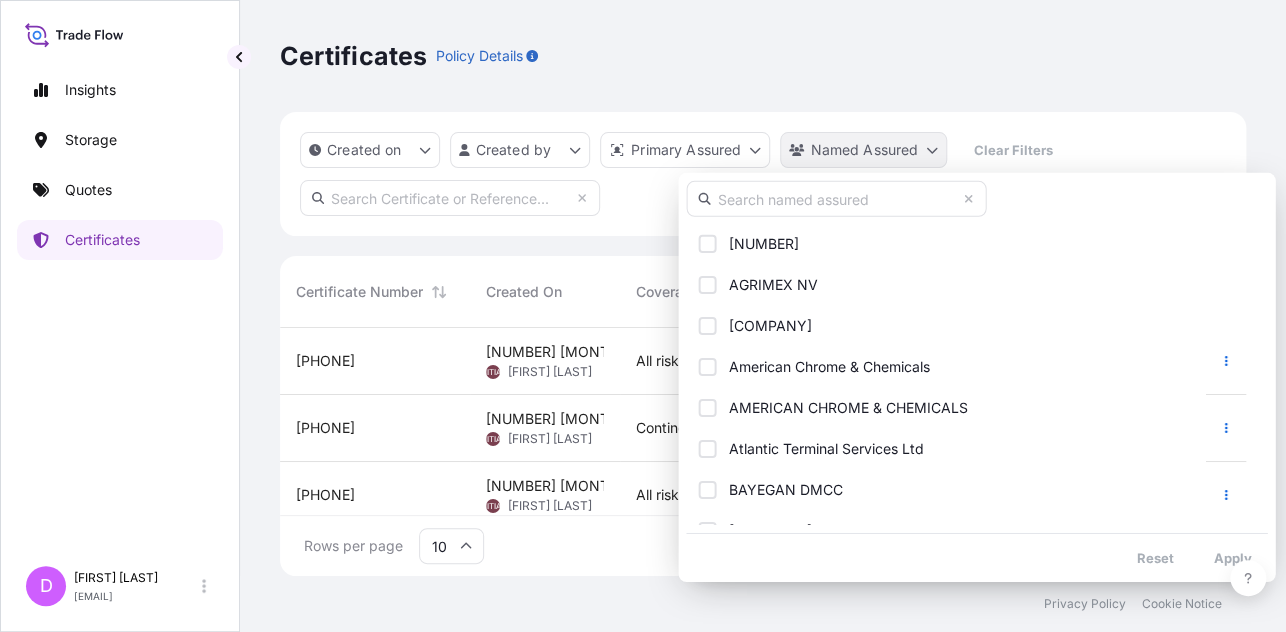 click on "Insights Storage Quotes Certificates D [FIRST] [LAST] [EMAIL] Certificates Policy Details Created on Created by Primary Assured Named Assured Clear Filters Certificate Number Created On Coverage Type Reference Primary Assured Named Assured Insured Value Description Of Cargo Departure Arrival Total [PHONE] [MONTH] [YEAR] [INITIAL] [FIRST] [LAST] All risks — [COMPANY] [COMPANY] $ [NUMBER] , [NUMBER] , [NUMBER] . [NUMBER] [CARGO] [VESSEL] [DATE] [CITY] —/—/— $ [NUMBER] , [NUMBER] . [NUMBER] [PHONE] [MONTH] [YEAR] [INITIAL] [FIRST] [LAST] Contingent — [COMPANY] [COMPANY] $ [NUMBER] , [NUMBER] . [NUMBER] [CARGO] [CODE] [DATE] [CITY] —/—/— $ [NUMBER] , [NUMBER] . [NUMBER] [PHONE] [MONTH] [YEAR] [INITIAL] [FIRST] [LAST] All risks — [COMPANY] [COMPANY] $ [NUMBER] , [NUMBER] . [NUMBER] [CARGO] [CODE] [NUMBER] [CITY] [DATE] [CITY] —/—/— $ [NUMBER] . [NUMBER] [CARGO] [CITY] [DATE] [CITY] —/—/— $ [NUMBER] . [NUMBER] Rows per page 10 Showing 1-4 of 4
0 [INITIAL]" at bounding box center [643, 316] 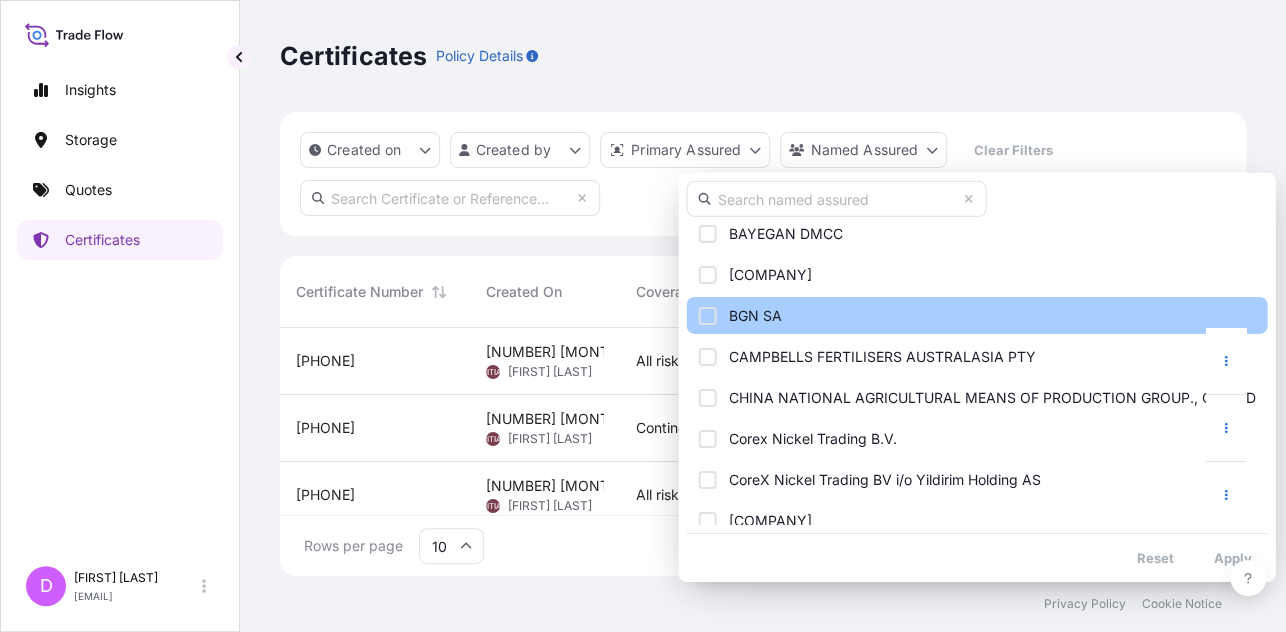 scroll, scrollTop: 0, scrollLeft: 0, axis: both 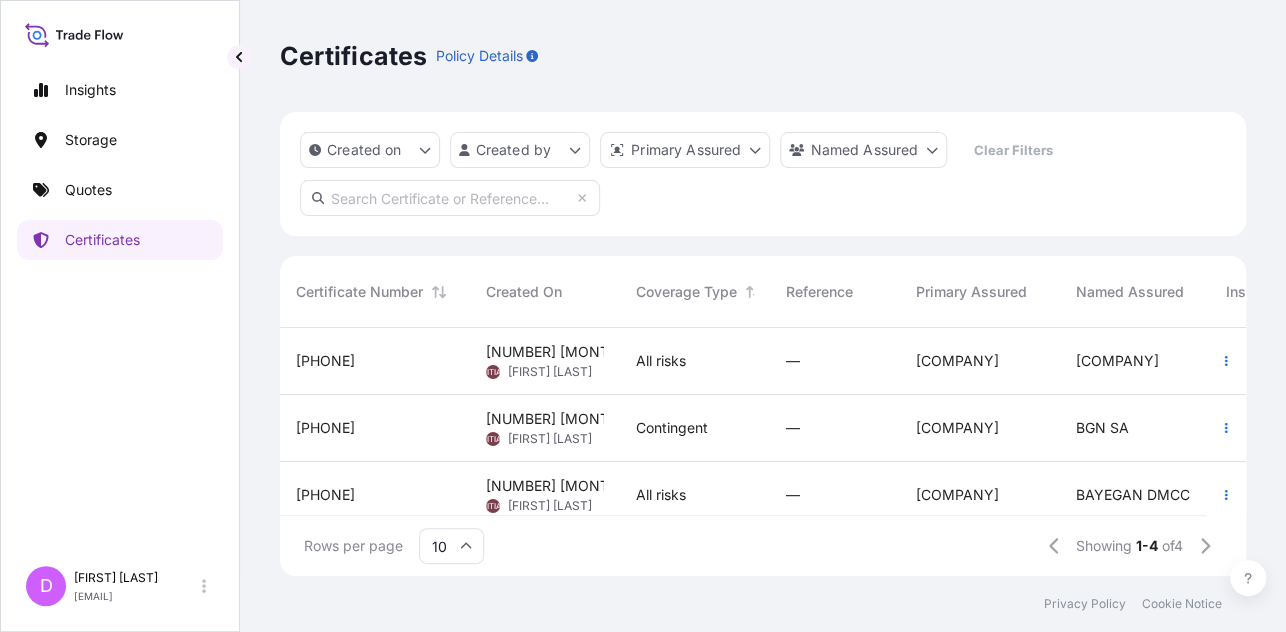 click on "Insights Storage Quotes Certificates D [FIRST] [LAST] [EMAIL] Certificates Policy Details Created on Created by Primary Assured Named Assured Clear Filters Certificate Number Created On Coverage Type Reference Primary Assured Named Assured Insured Value Description Of Cargo Departure Arrival Total [PHONE] [MONTH] [YEAR] [INITIAL] [FIRST] [LAST] All risks — [COMPANY] [COMPANY] $ [NUMBER] , [NUMBER] , [NUMBER] . [NUMBER] [CARGO] [VESSEL] [DATE] [CITY] —/—/— $ [NUMBER] , [NUMBER] . [NUMBER] [PHONE] [MONTH] [YEAR] [INITIAL] [FIRST] [LAST] Contingent — [COMPANY] [COMPANY] $ [NUMBER] , [NUMBER] . [NUMBER] [CARGO] [CODE] [DATE] [CITY] —/—/— $ [NUMBER] , [NUMBER] . [NUMBER] [PHONE] [MONTH] [YEAR] [INITIAL] [FIRST] [LAST] All risks — [COMPANY] [COMPANY] $ [NUMBER] , [NUMBER] . [NUMBER] [CARGO] [CODE] [NUMBER] [CITY] [DATE] [CITY] —/—/— $ [NUMBER] . [NUMBER] [CARGO] [CITY] [DATE] [CITY] —/—/— $ [NUMBER] . [NUMBER] Rows per page 10 Showing 1-4 of 4
0 [INITIAL]" at bounding box center (643, 316) 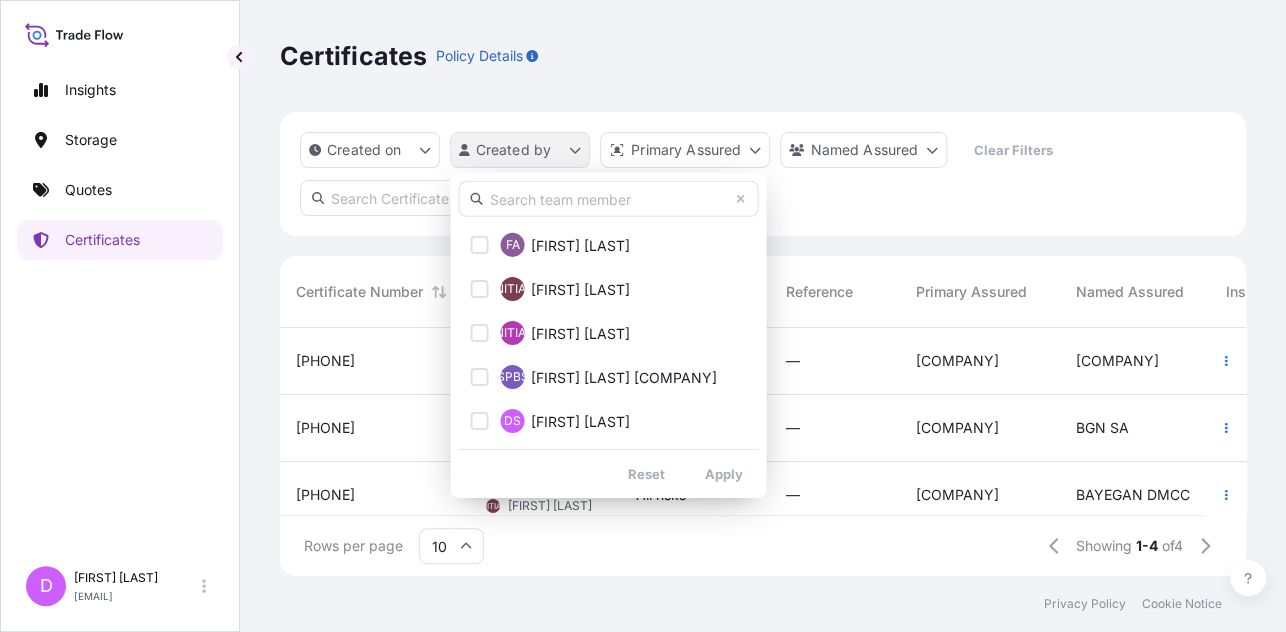 click on "Insights Storage Quotes Certificates D [INITIAL] [FIRST] [LAST] [EMAIL] Certificates Policy Details Created on Created by Primary Assured Named Assured Clear Filters Certificate Number Created On Coverage Type Reference Primary Assured Named Assured Insured Value Description Of Cargo Departure Arrival Total [PHONE] [MONTH] [YEAR] [INITIAL] [FIRST] [LAST] All risks — [COMPANY] [COMPANY] $ [NUMBER] , [NUMBER] , [NUMBER] . [NUMBER] [CARGO] [VESSEL] [DATE] [CITY] —/—/— $ [NUMBER] , [NUMBER] . [NUMBER] [PHONE] [MONTH] [YEAR] [INITIAL] [FIRST] [LAST] Contingent — [COMPANY] [COMPANY] $ [NUMBER] , [NUMBER] . [NUMBER] [CARGO] [CODE] [DATE] [CITY] —/—/— $ [NUMBER] , [NUMBER] . [NUMBER] [PHONE] [MONTH] [YEAR] [INITIAL] [FIRST] [LAST] All risks — [COMPANY] [COMPANY] $ [NUMBER] , [NUMBER] . [NUMBER] [CARGO] [CODE] [NUMBER] [CITY] [DATE] [CITY] —/—/— $ [NUMBER] . [NUMBER] [CARGO] [CITY] [DATE] [CITY] —/—/— $ [NUMBER] . [NUMBER] Rows per page 10 Showing 1-4 of 4
0 [INITIAL]" at bounding box center [643, 316] 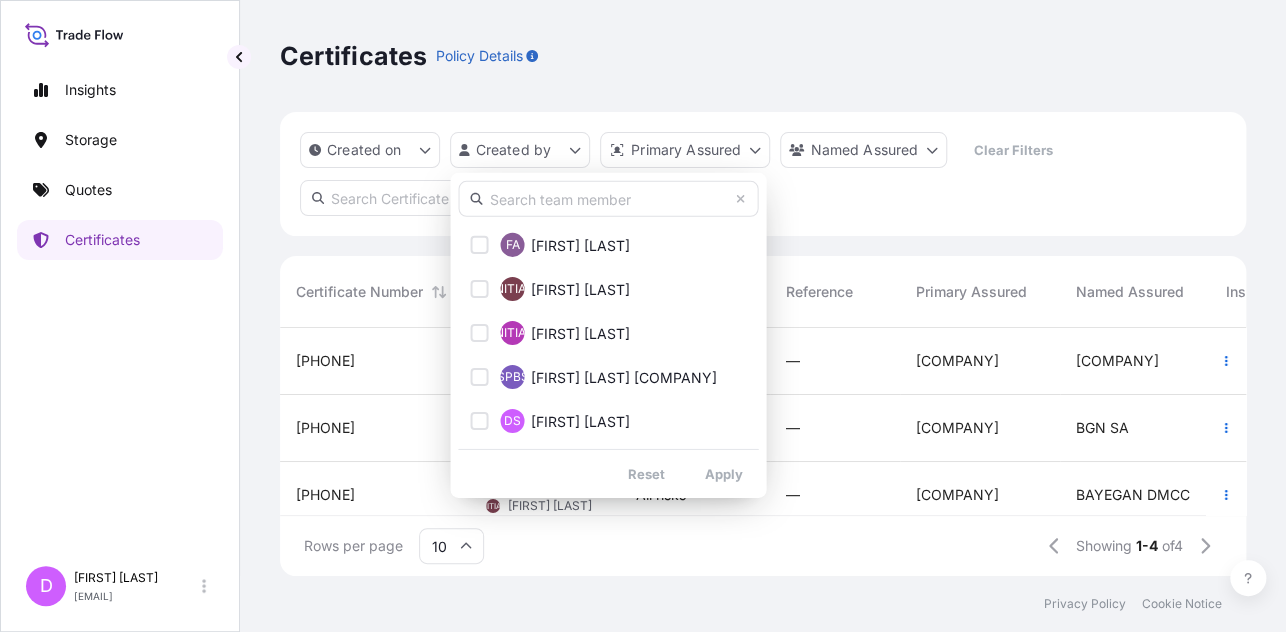 click at bounding box center [608, 199] 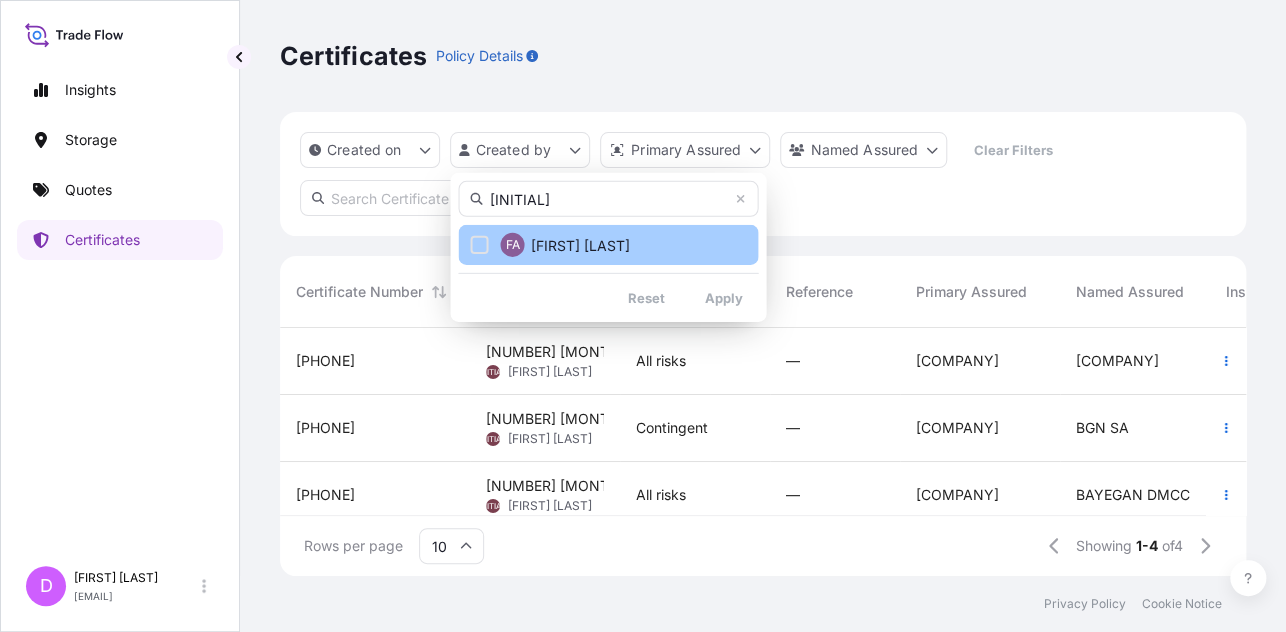 type on "[INITIAL]" 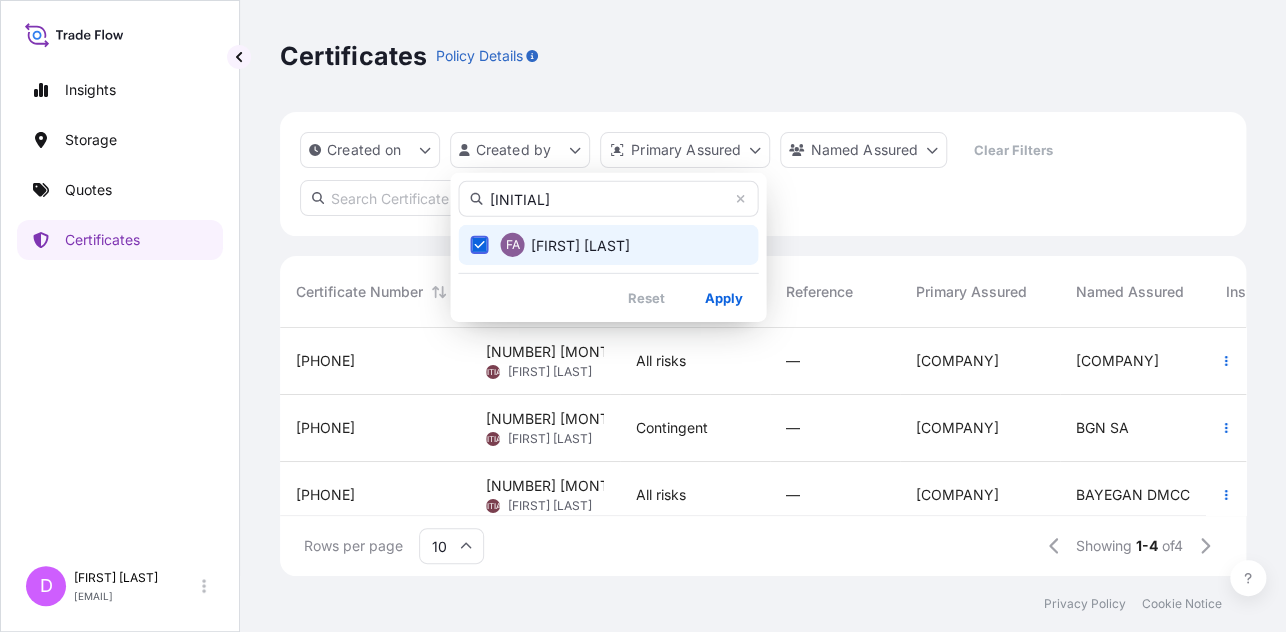 click on "[FIRST] [LAST]" at bounding box center [579, 245] 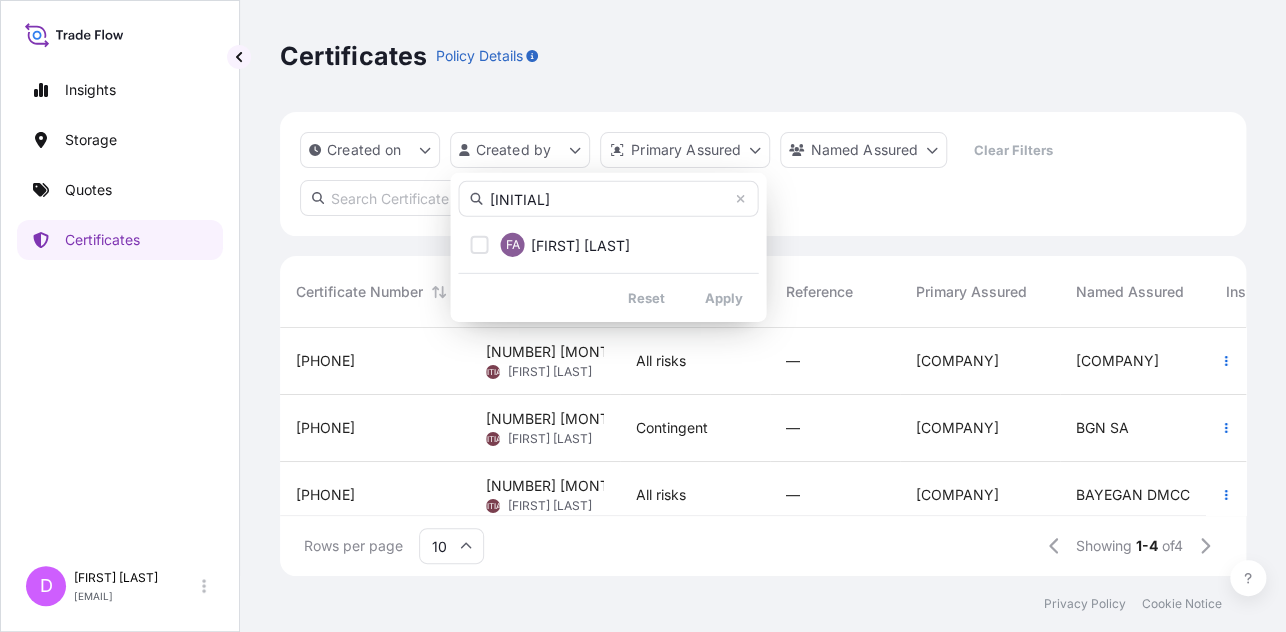 click on "Insights Storage Quotes Certificates D [FIRST] [LAST] [EMAIL] Certificates Policy Details Created on Created by Primary Assured Named Assured Clear Filters Certificate Number Created On Coverage Type Reference Primary Assured Named Assured Insured Value Description Of Cargo Departure Arrival Total [PHONE] [MONTH] [YEAR] [INITIAL] [FIRST] [LAST] All risks — [COMPANY] [COMPANY] $ [NUMBER] , [NUMBER] , [NUMBER] . [NUMBER] [CARGO] [VESSEL] [DATE] [CITY] —/—/— $ [NUMBER] , [NUMBER] . [NUMBER] [PHONE] [MONTH] [YEAR] [INITIAL] [FIRST] [LAST] Contingent — [COMPANY] [COMPANY] $ [NUMBER] , [NUMBER] . [NUMBER] [CARGO] [CODE] [DATE] [CITY] —/—/— $ [NUMBER] , [NUMBER] . [NUMBER] [PHONE] [MONTH] [YEAR] [INITIAL] [FIRST] [LAST] All risks — [COMPANY] [COMPANY] $ [NUMBER] , [NUMBER] . [NUMBER] [CARGO] [CODE] [NUMBER] [CITY] [DATE] [CITY] —/—/— $ [NUMBER] . [NUMBER] [CARGO] [CITY] [DATE] [CITY] —/—/— $ [NUMBER] . [NUMBER] Rows per page 10 Showing 1-4 of 4
0 [INITIAL]" at bounding box center (643, 316) 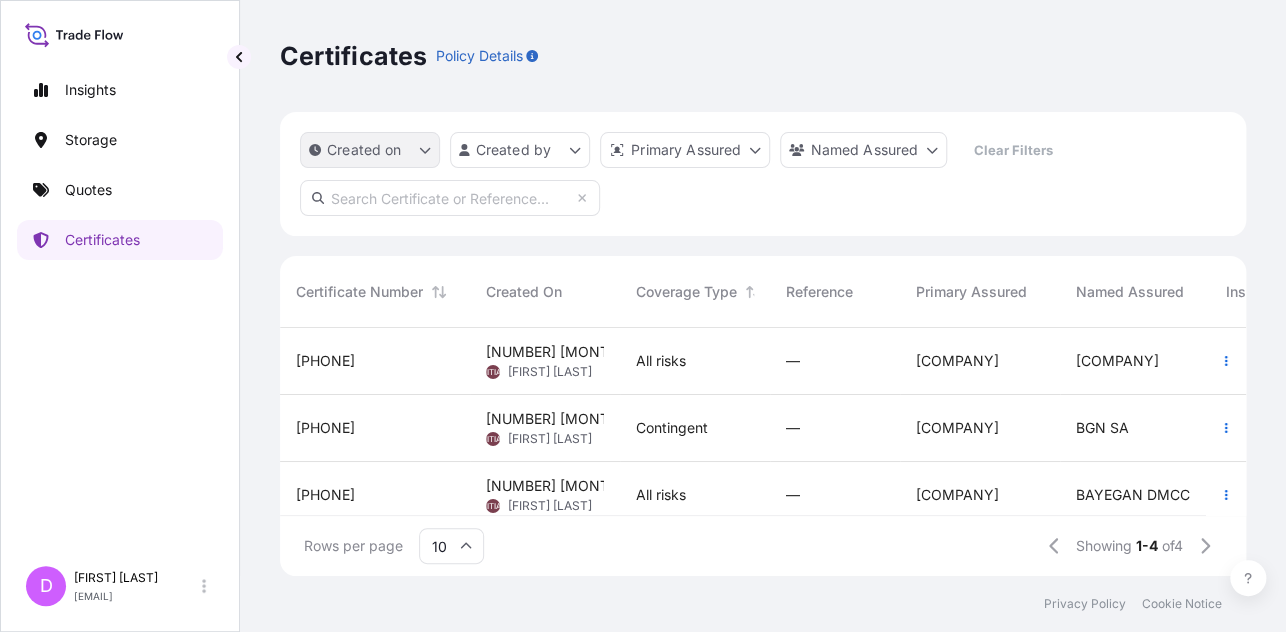 click on "Created on" at bounding box center (364, 150) 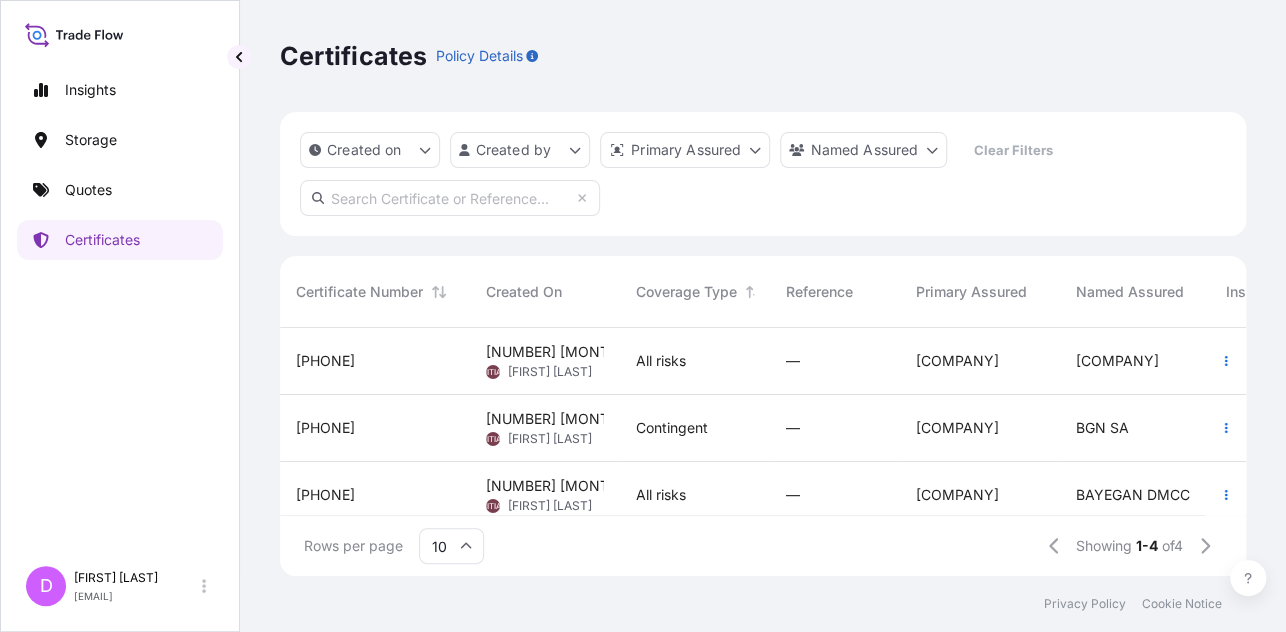click on "Created on Created by Primary Assured Named Assured Clear Filters" at bounding box center (763, 174) 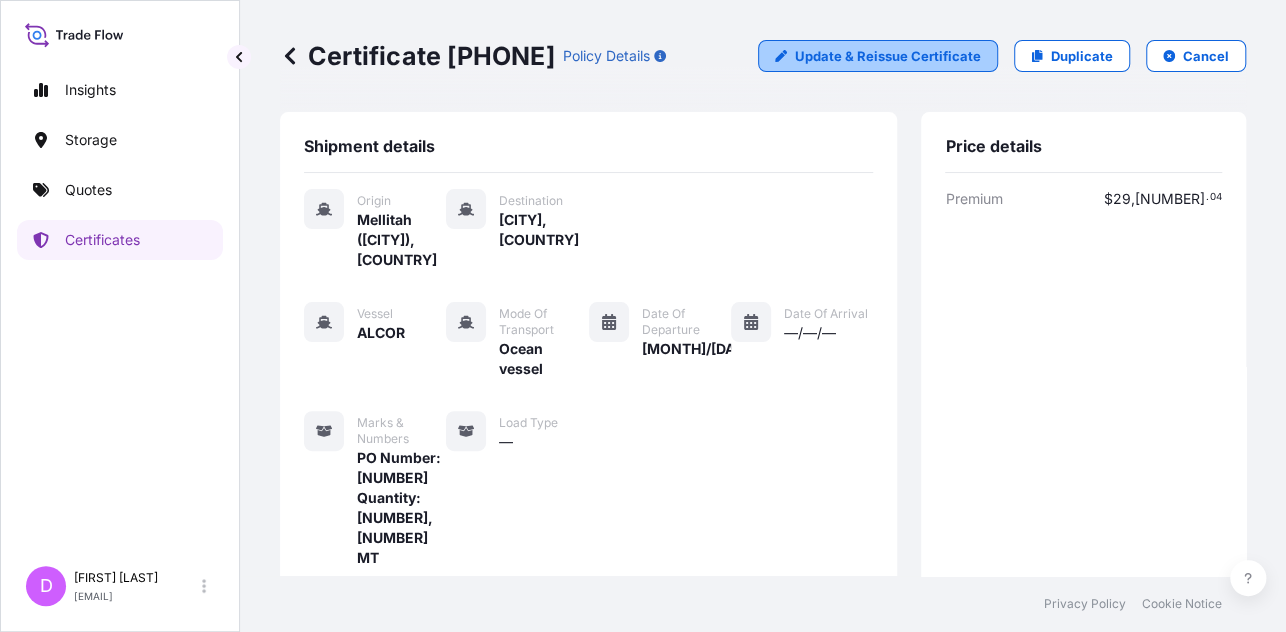 click on "Update & Reissue Certificate" at bounding box center (888, 56) 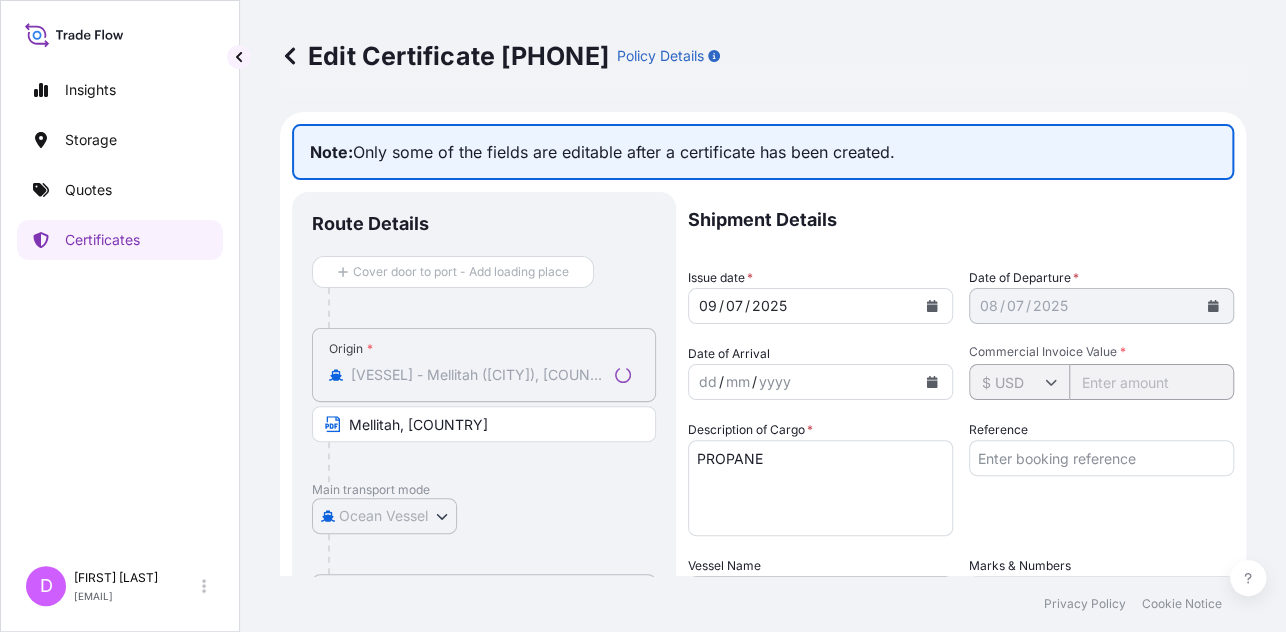 select on "[NUMBER]" 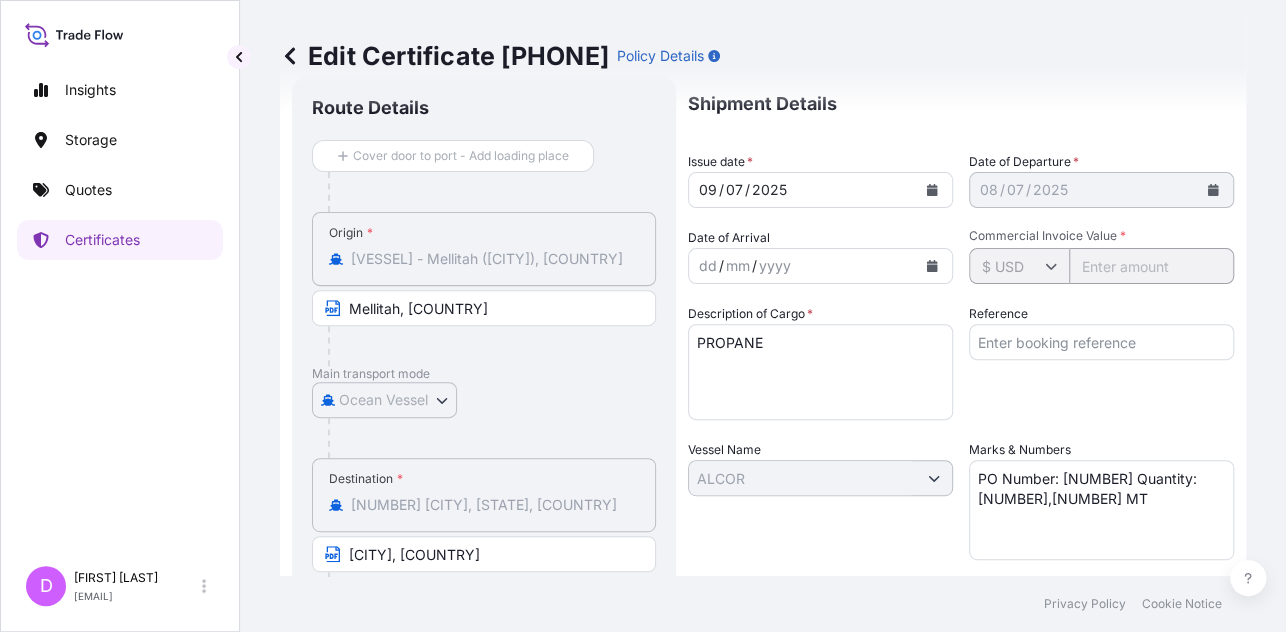 scroll, scrollTop: 0, scrollLeft: 0, axis: both 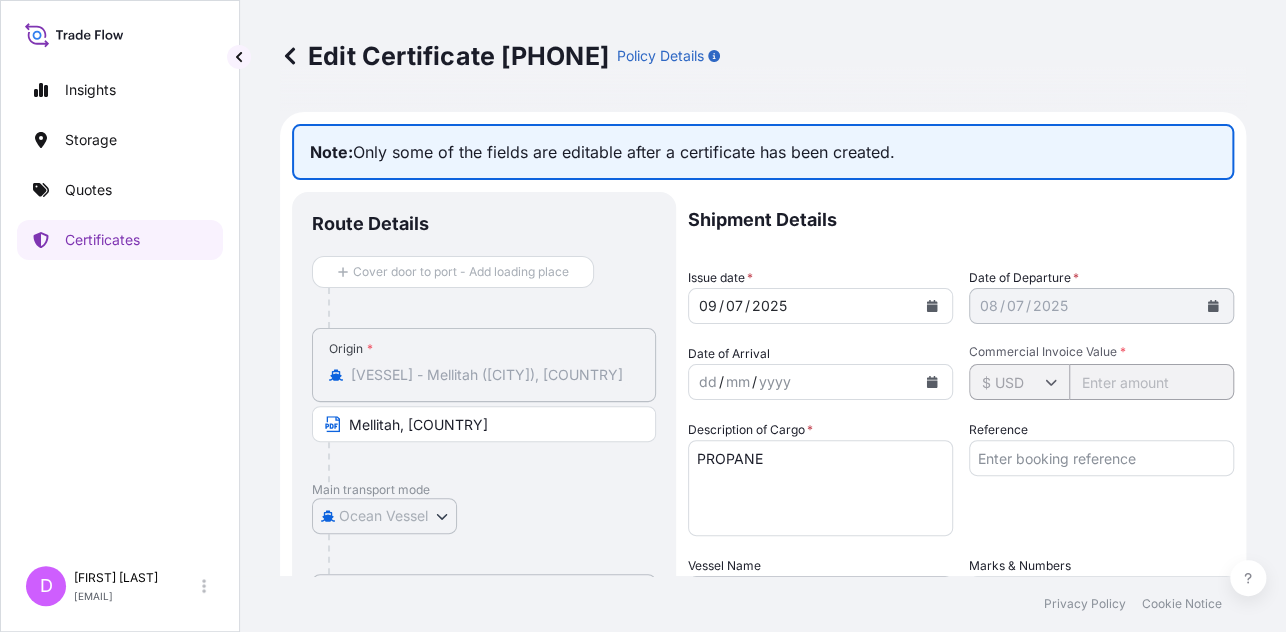 drag, startPoint x: 356, startPoint y: 147, endPoint x: 966, endPoint y: 182, distance: 611.0033 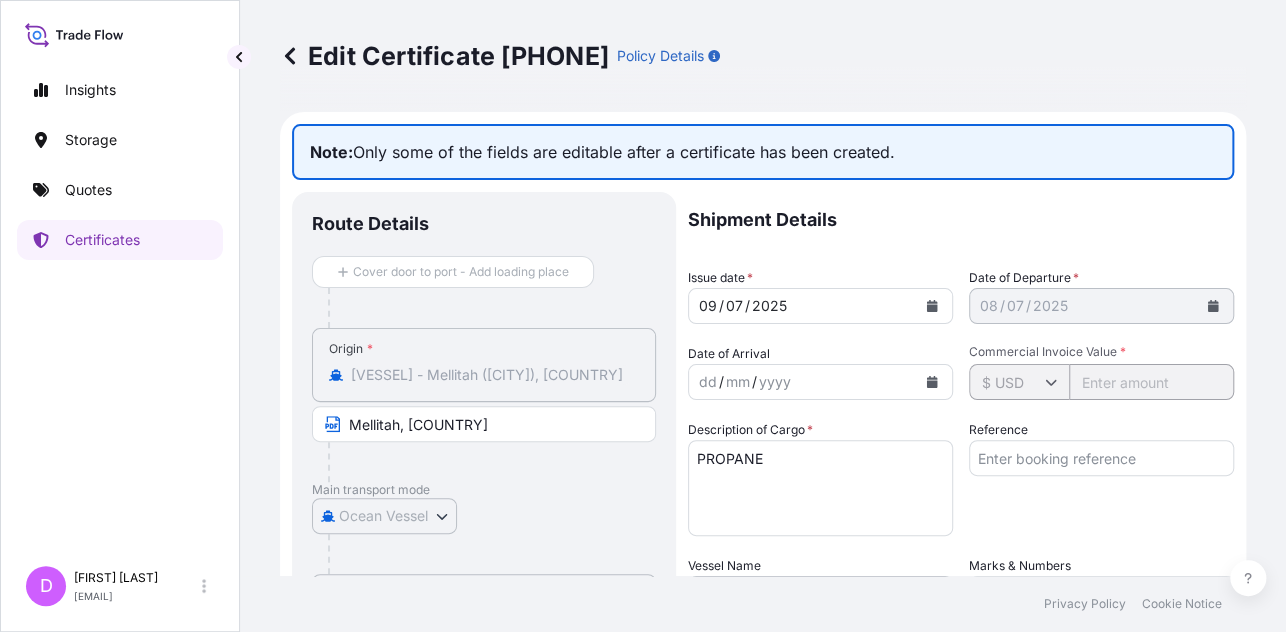 click on "Note: Only some of the fields are editable after a certificate has been created. Route Details Cover door to port - Add loading place Place of loading Road / Inland Road / Inland Origin * LYMEL - Mellitah ([CITY]), [COUNTRY] Mellitah, [COUNTRY] Main transport mode Ocean Vessel Ocean Vessel Air Land Destination * [NUMBER] [CITY], [STATE], [COUNTRY] [CITY], [COUNTRY] Shipment Details Issue date * [NUMBER] / [NUMBER] / [YEAR] Date of Departure * [DATE] Date of Arrival dd / mm / yyyy Commodity [CARGO] Packing Category Commercial Invoice Value * $ [CURRENCY] [NUMBER] [NUMBER] [NUMBER] . [NUMBER] Description of Cargo * [CARGO]
Reference Vessel Name [VESSEL] Marks & Numbers PO Number: [NUMBER] Quantity: [NUMBER],[NUMBER] MT Letter of Credit This shipment has a letter of credit Letter of credit * Letter of credit may not exceed 12000 characters Assured Details Primary Assured [COMPANY] [COMPANY]" at bounding box center [763, 586] 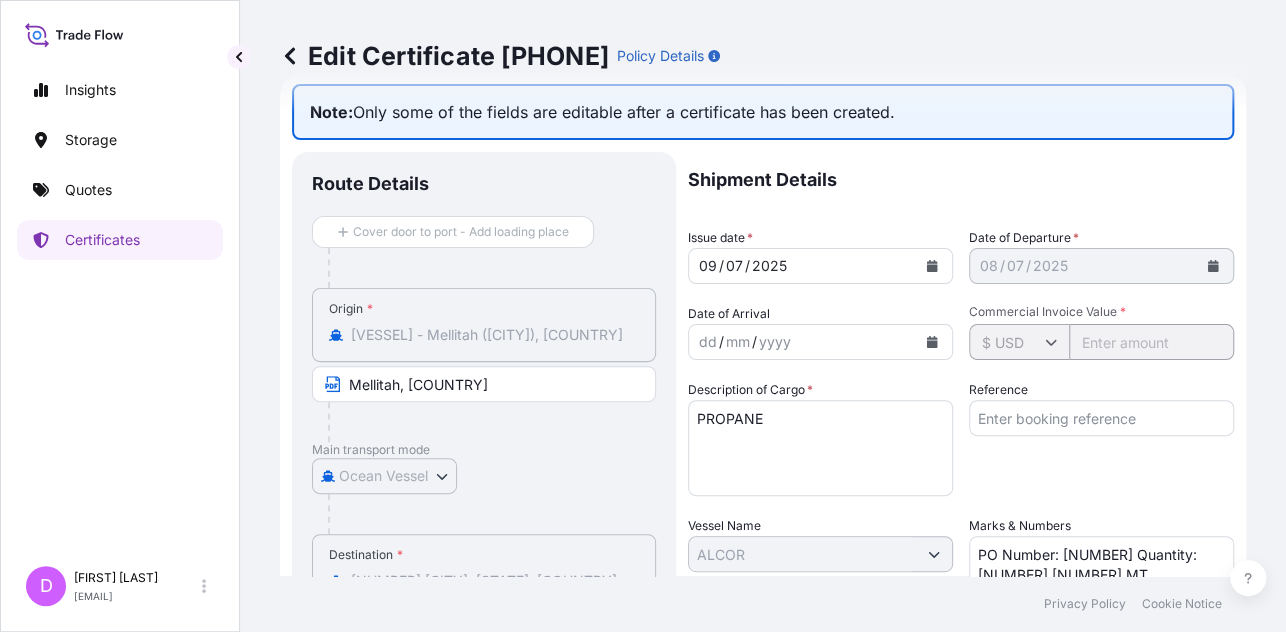 scroll, scrollTop: 0, scrollLeft: 0, axis: both 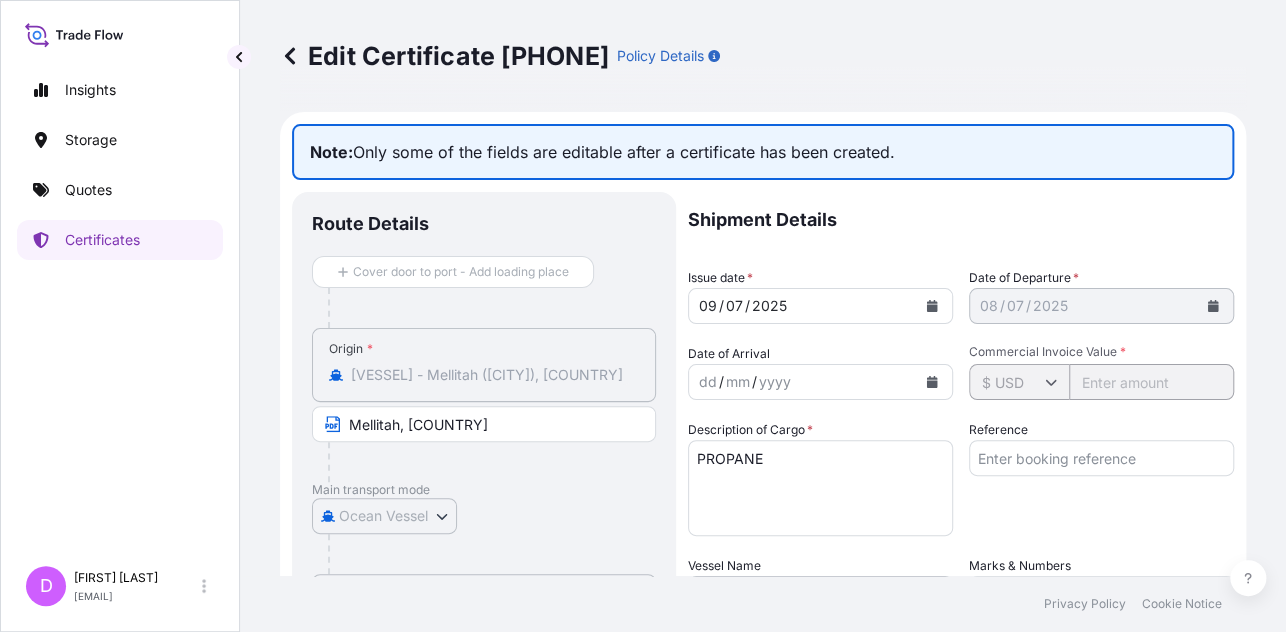 click 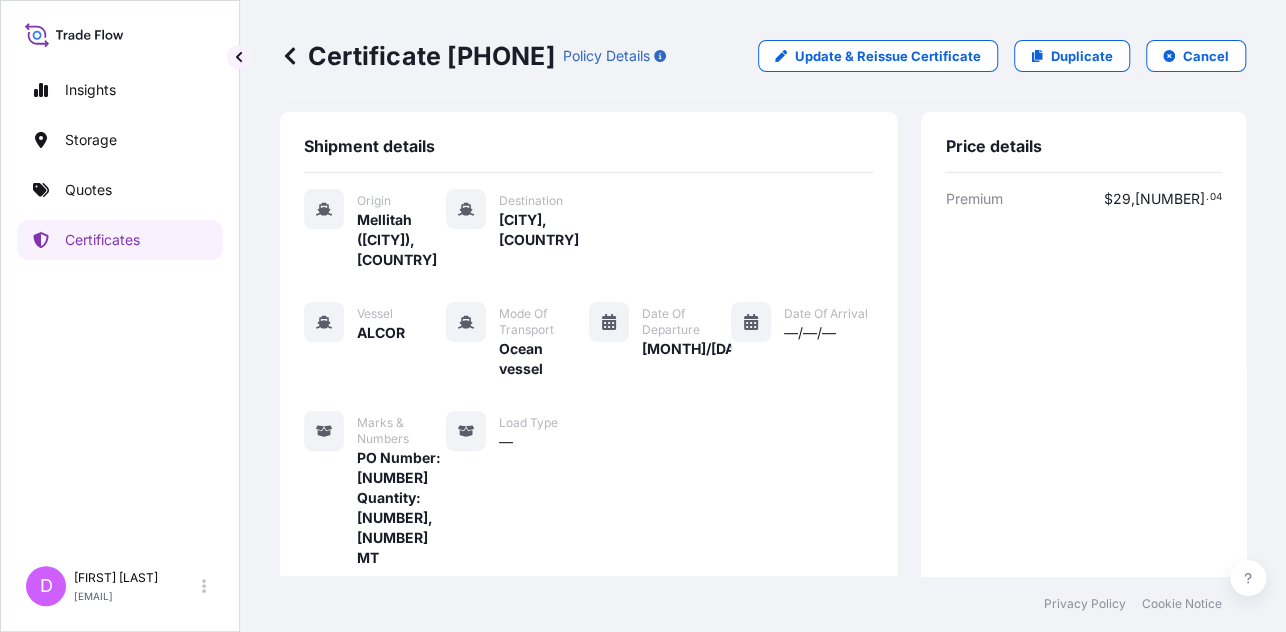 click on "Certificate [PHONE] Policy Details Update & Reissue Certificate Duplicate Cancel Shipment details Origin Mellitah ([CITY]), [COUNTRY] Destination [CITY], [COUNTRY] Vessel [VESSEL] Mode of Transport Ocean vessel Date of Departure [DATE] Date of Arrival —/—/— Marks & Numbers PO Number: [NUMBER] Quantity: [NUMBER],[NUMBER] MT Load Type — Insurance details Primary Assured [COMPANY] Named Assured [COMPANY] Coverage Type All risks Description Of Cargo [CARGO]
Commercial Invoice Value $ [NUMBER] , [NUMBER] , [NUMBER] . [NUMBER] Insured Value $ [NUMBER] , [NUMBER] , [NUMBER] . [NUMBER] Price details Premium $ [NUMBER] , [NUMBER] . [NUMBER] Total $ [NUMBER] , [NUMBER] . [NUMBER] Documents Upload Document PDF Certificate [YEAR]-[MONTH]-[DAY]" at bounding box center [763, 288] 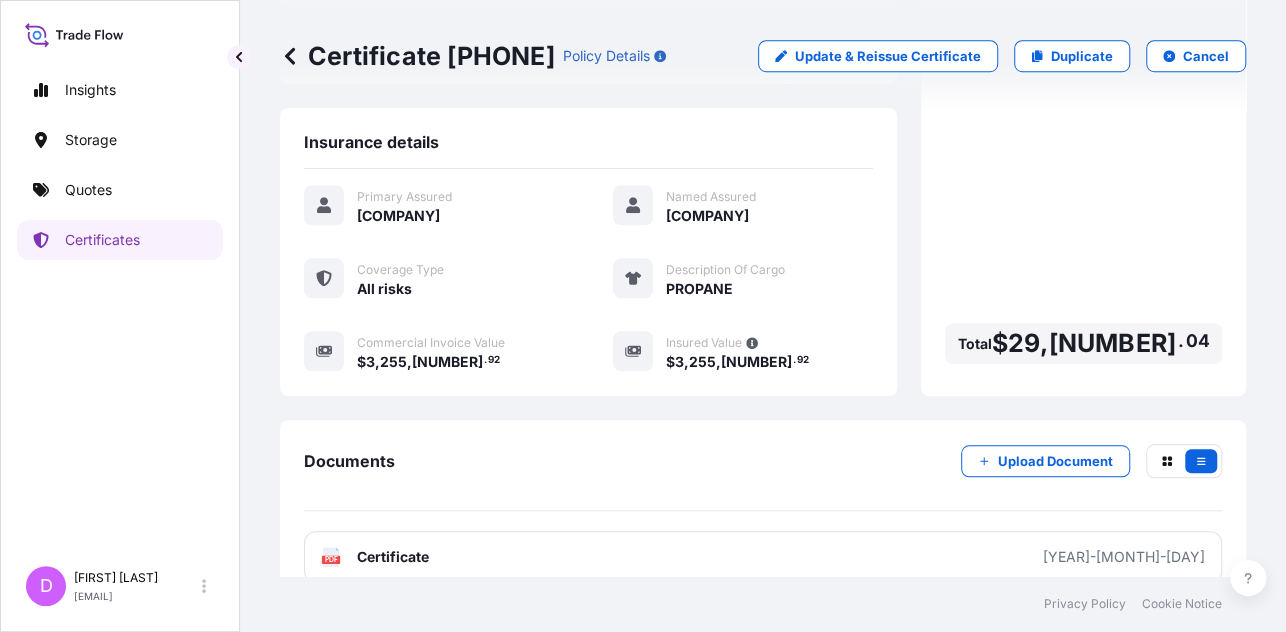 scroll, scrollTop: 510, scrollLeft: 0, axis: vertical 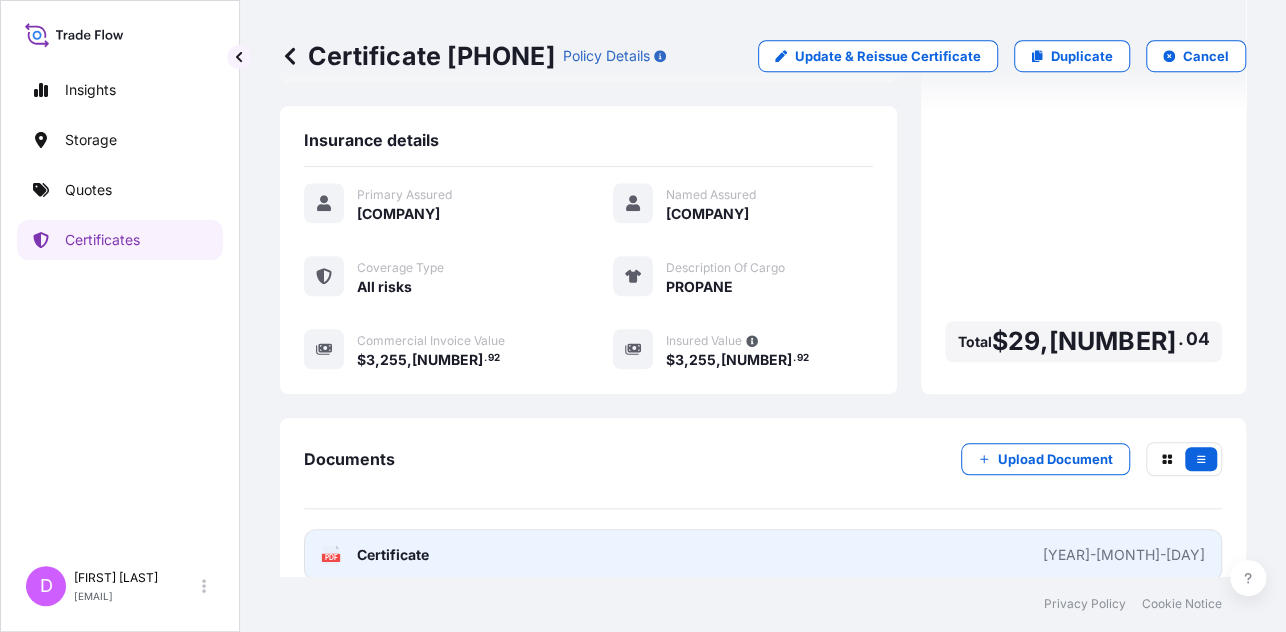 click on "PDF Certificate [DATE]" at bounding box center (763, 555) 